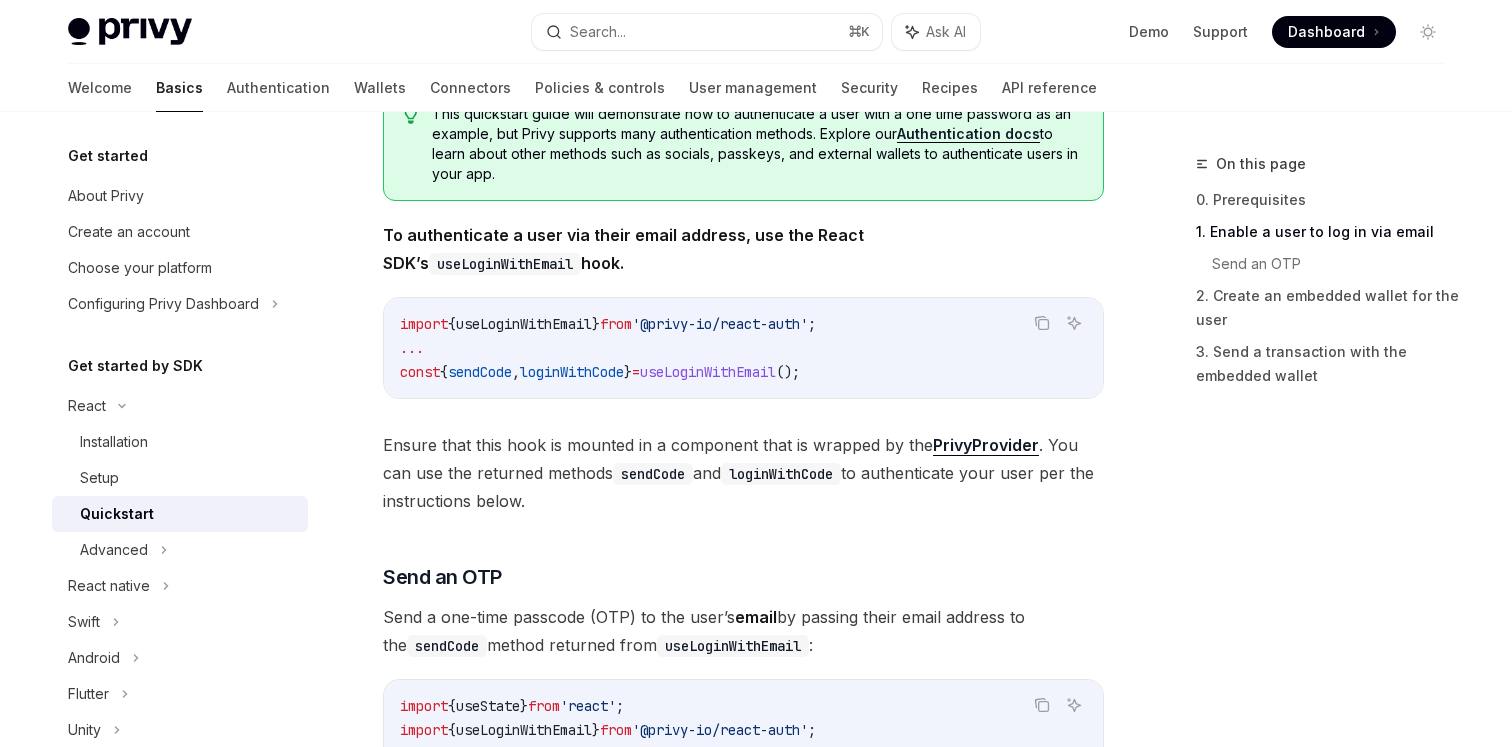 scroll, scrollTop: 404, scrollLeft: 0, axis: vertical 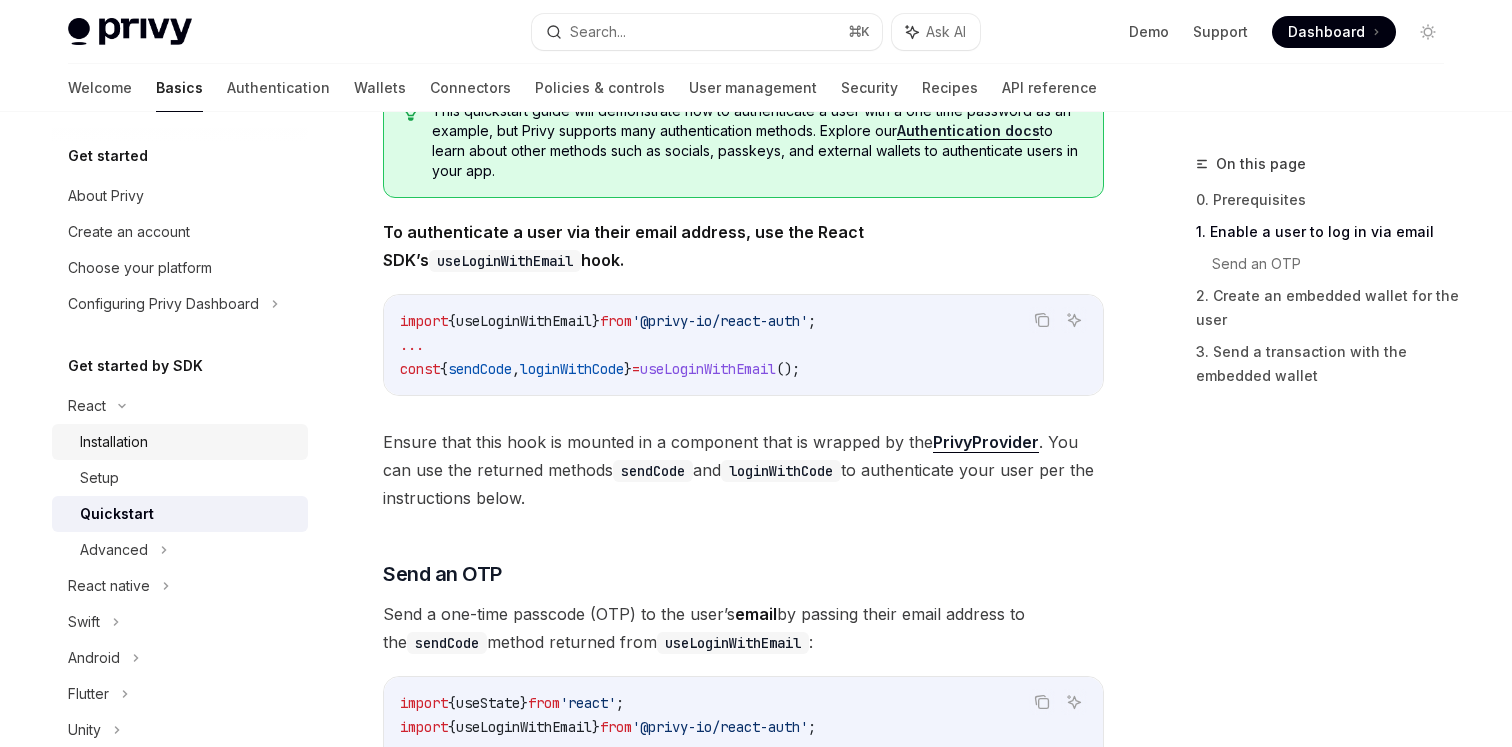 click on "Installation" at bounding box center (114, 442) 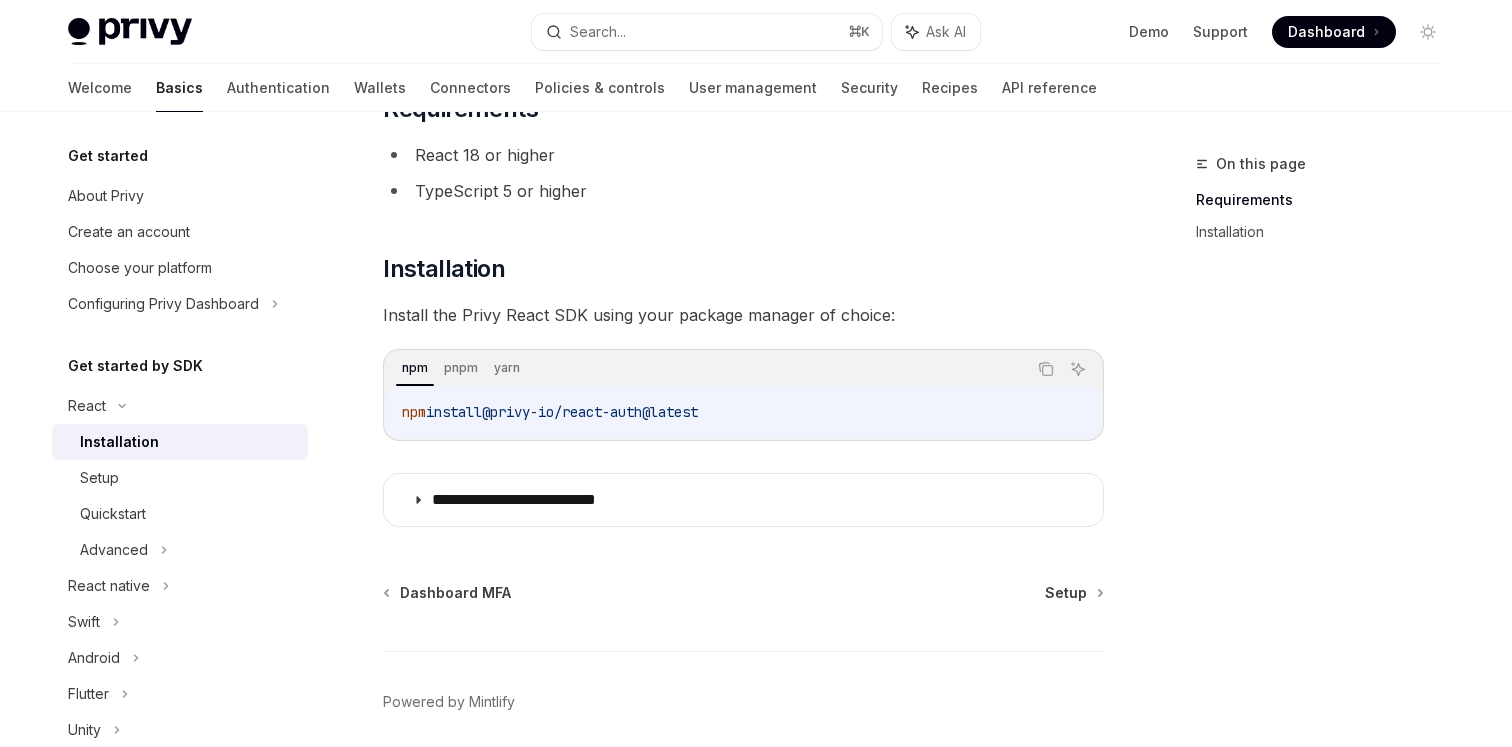 scroll, scrollTop: 172, scrollLeft: 0, axis: vertical 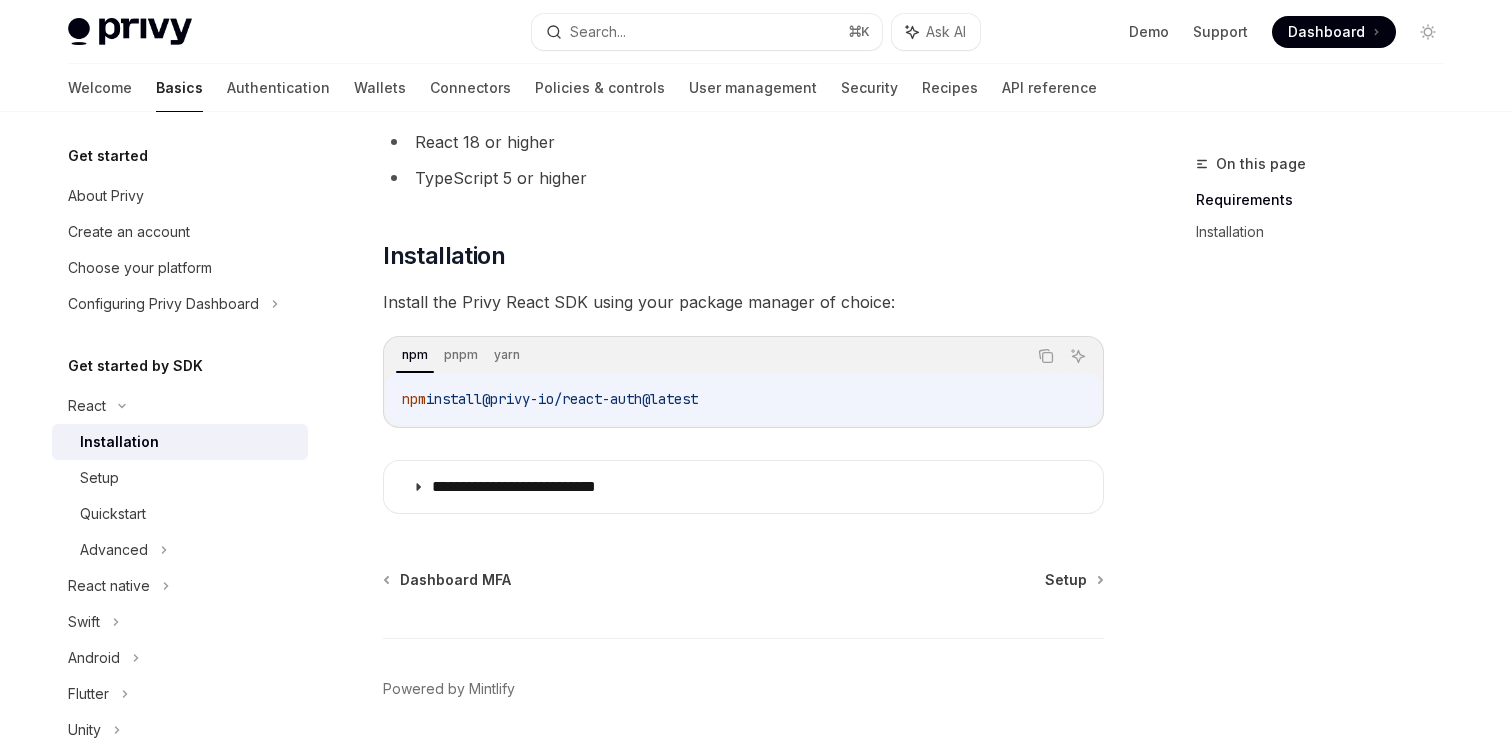 drag, startPoint x: 503, startPoint y: 401, endPoint x: 757, endPoint y: 395, distance: 254.07086 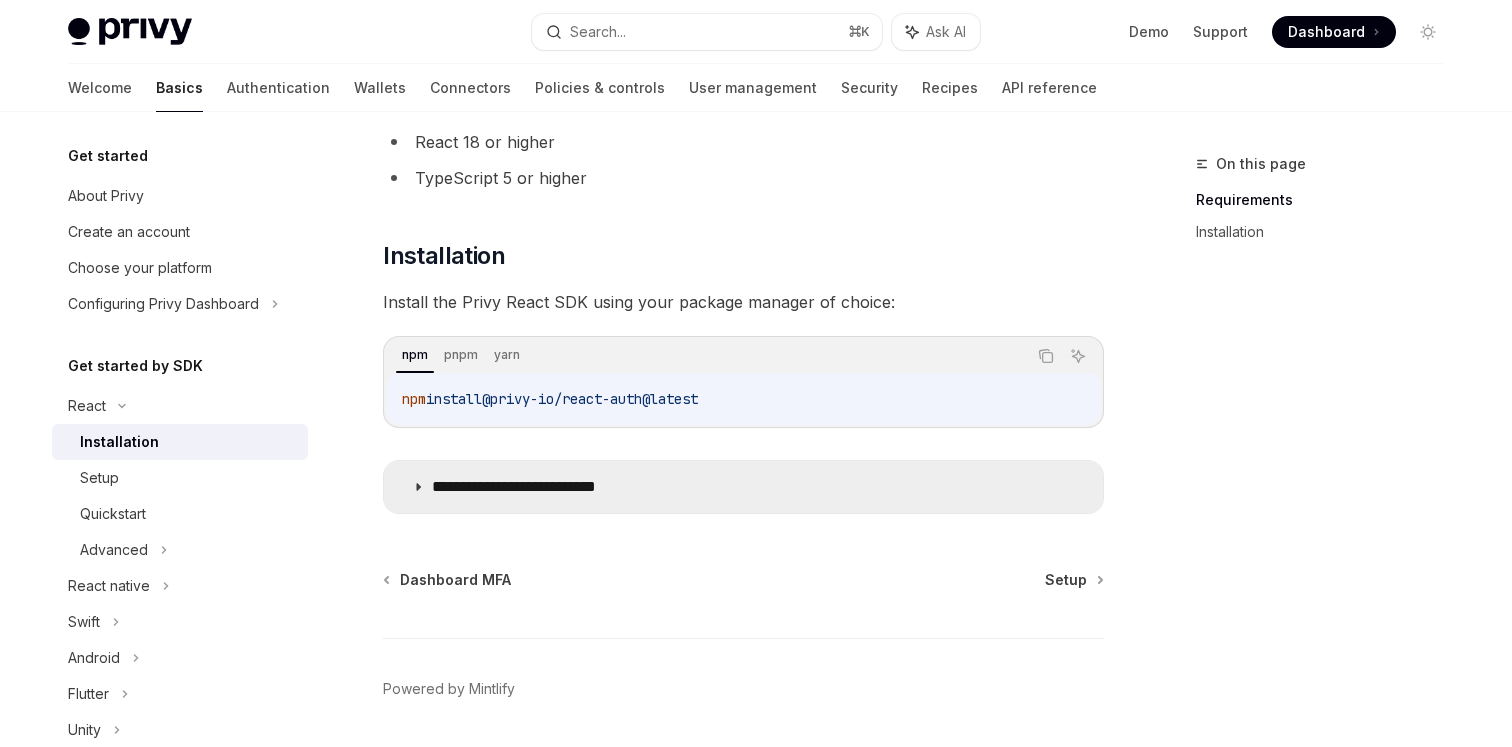 click on "**********" at bounding box center (545, 487) 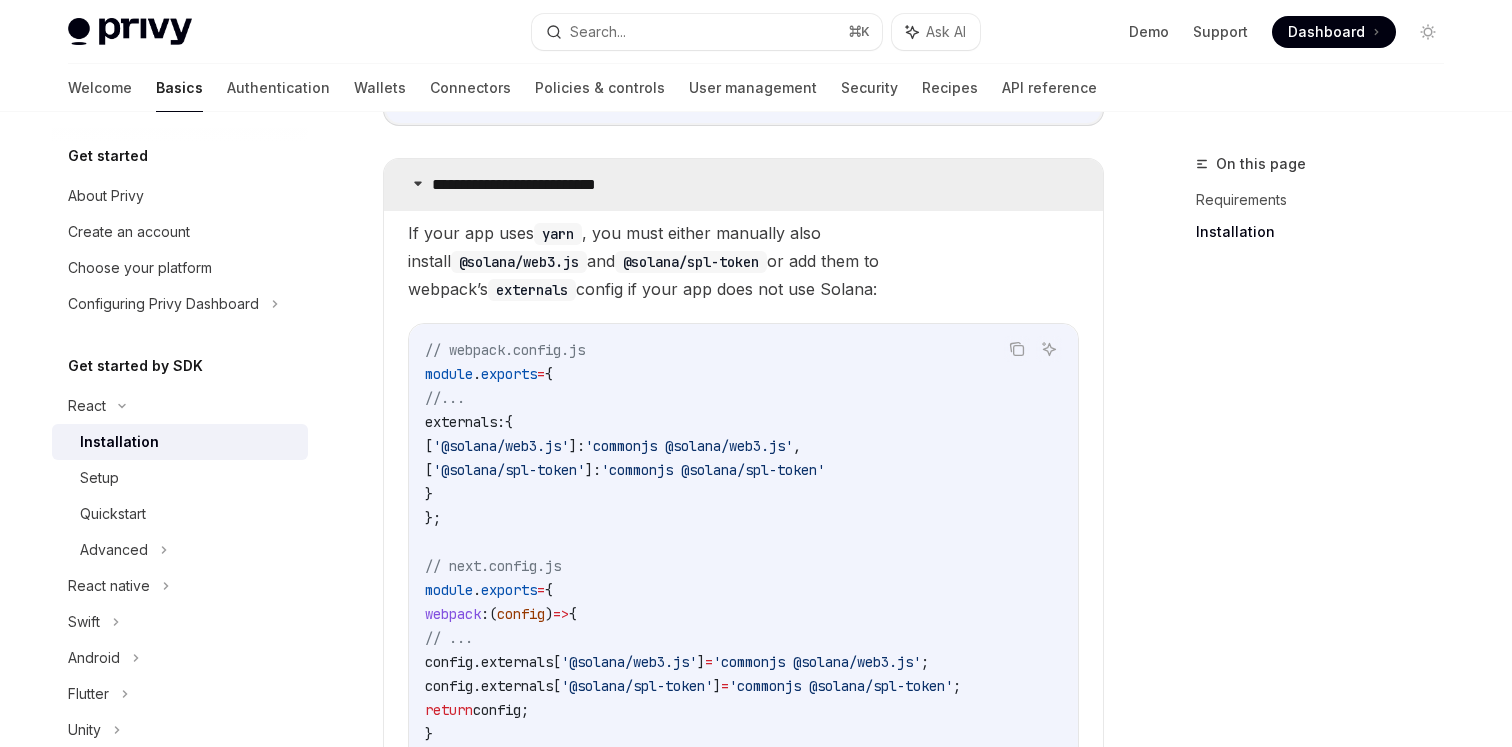 scroll, scrollTop: 484, scrollLeft: 0, axis: vertical 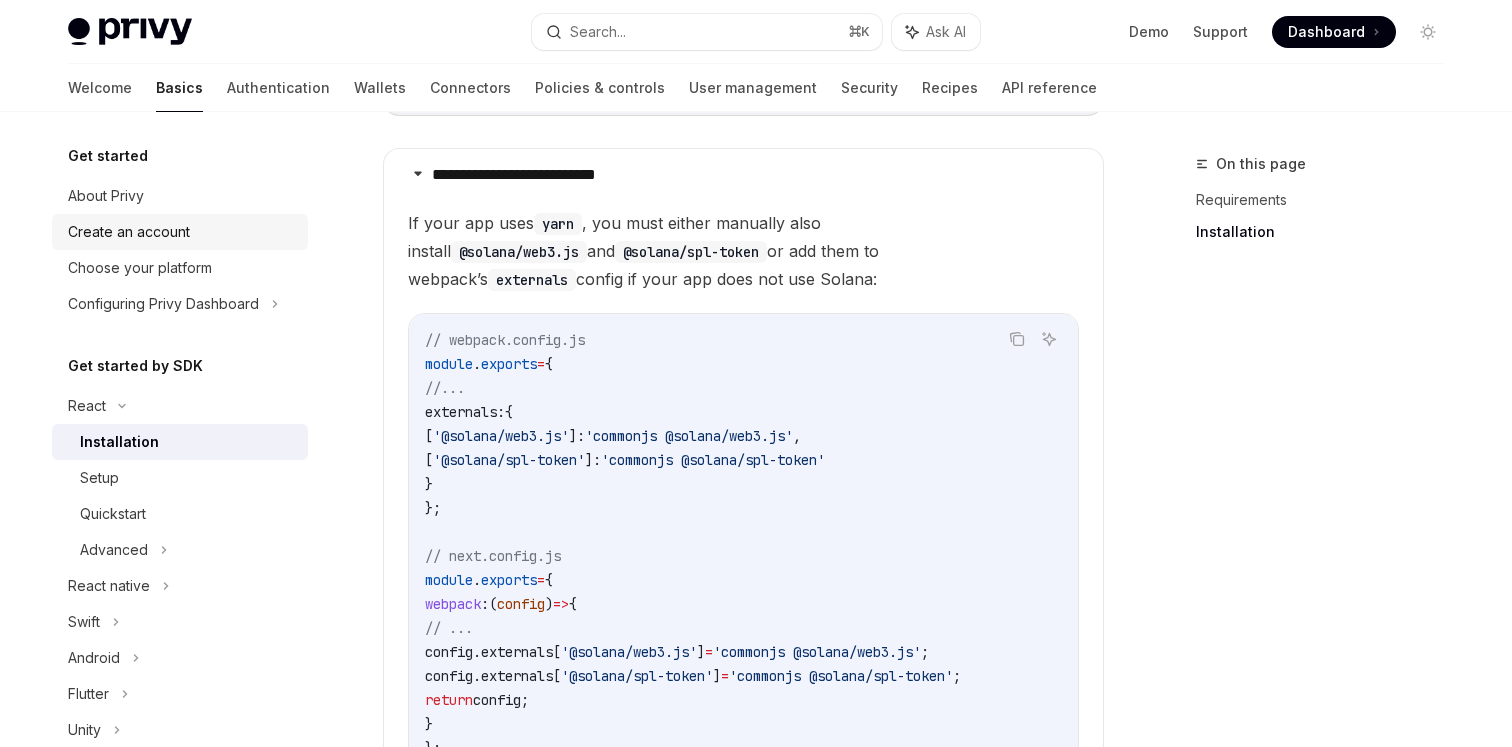 click on "Create an account" at bounding box center (129, 232) 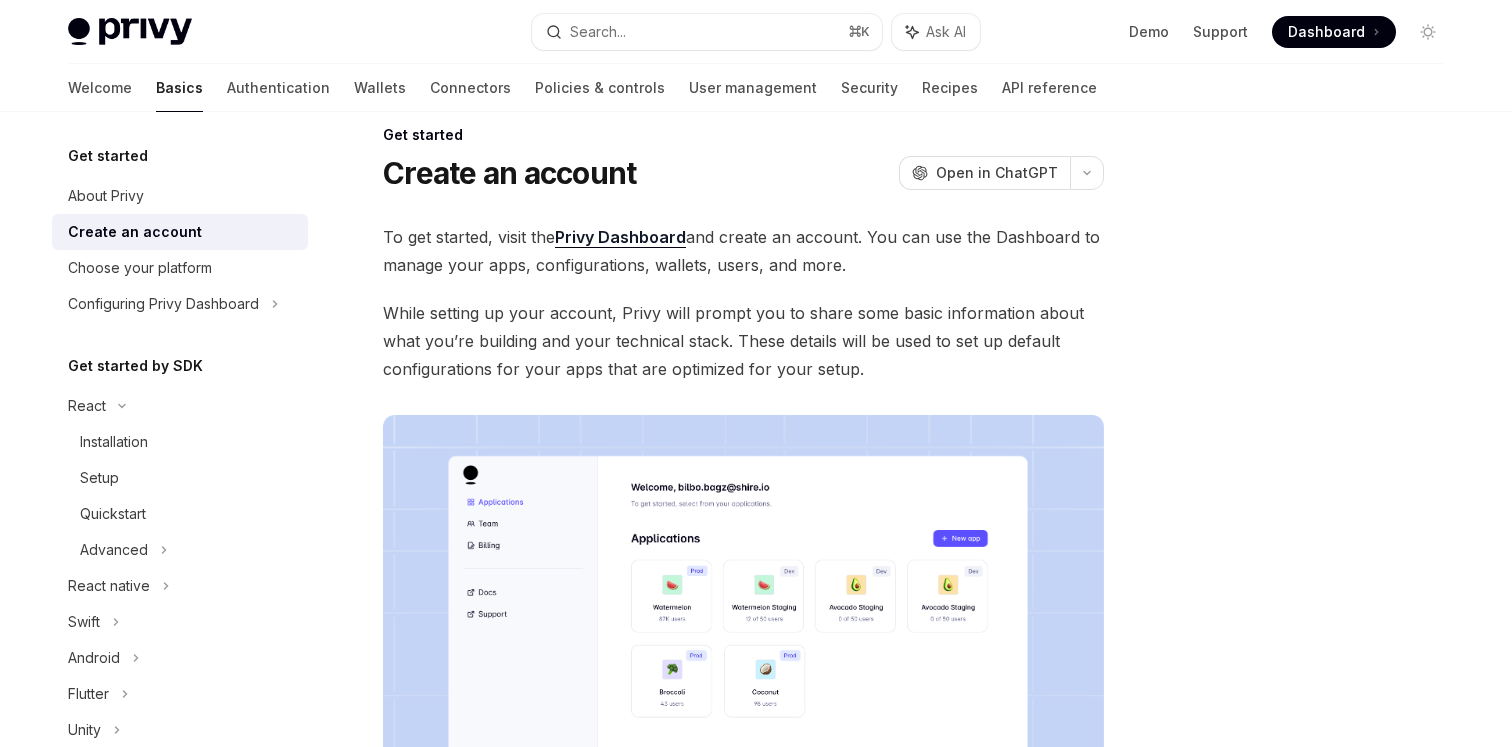 scroll, scrollTop: 25, scrollLeft: 0, axis: vertical 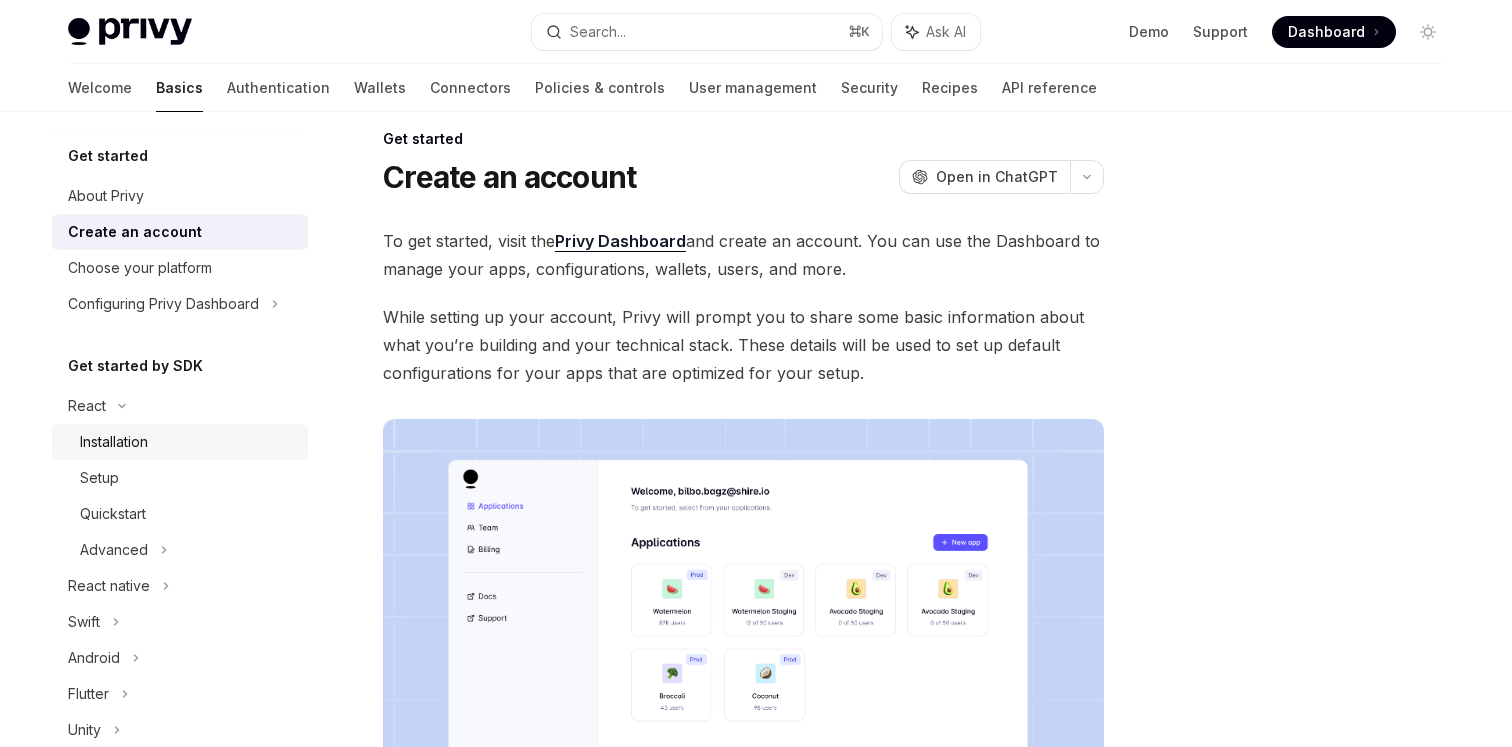 click on "Installation" at bounding box center (114, 442) 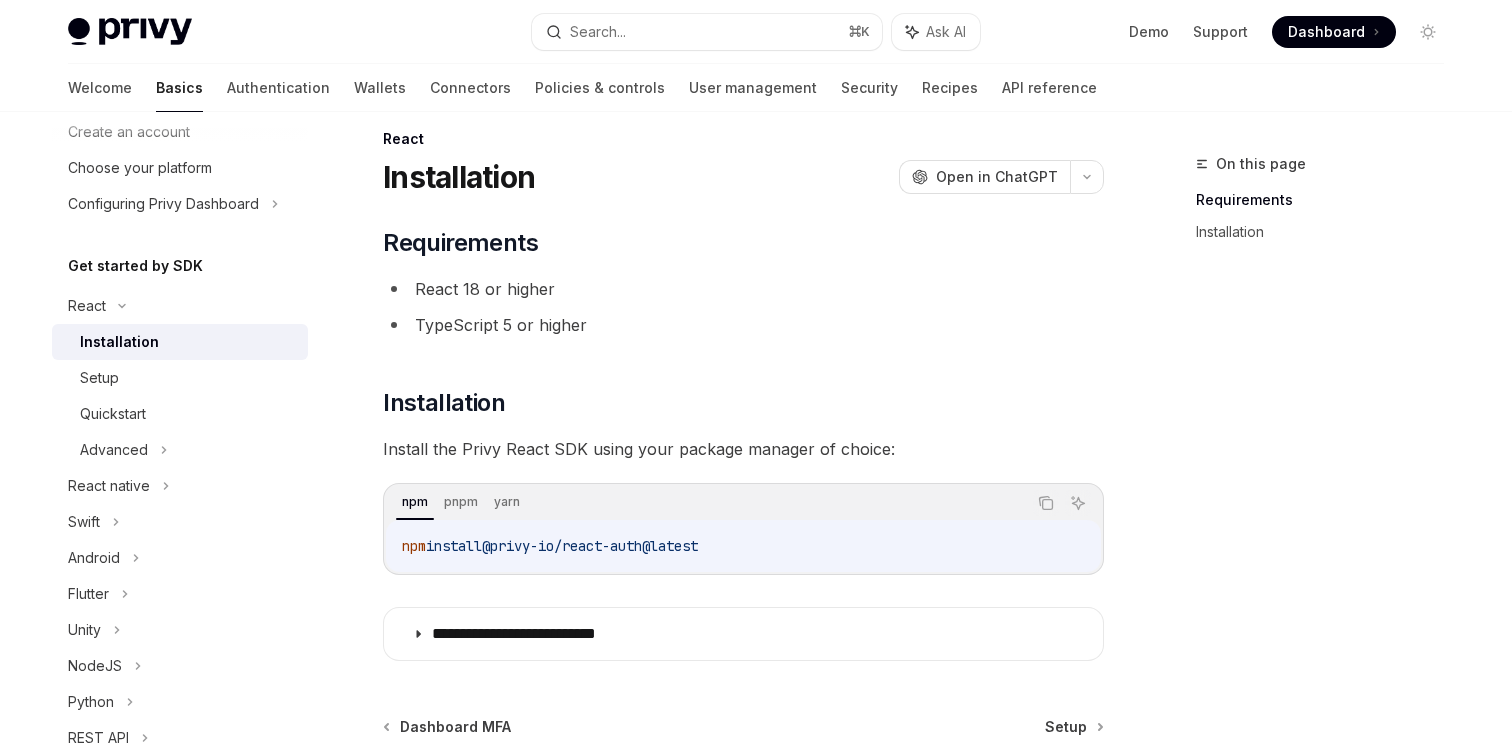 scroll, scrollTop: 102, scrollLeft: 0, axis: vertical 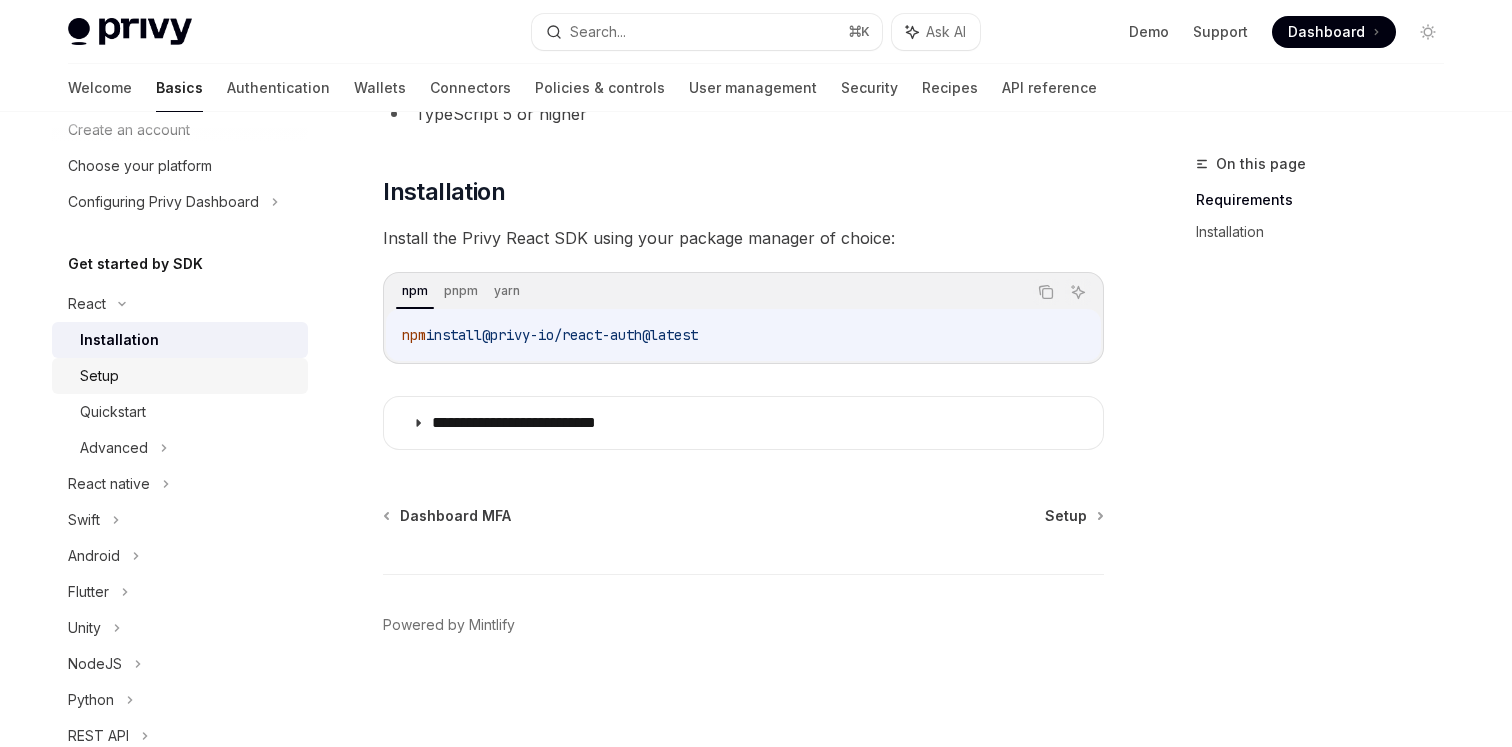 click on "Setup" at bounding box center (188, 376) 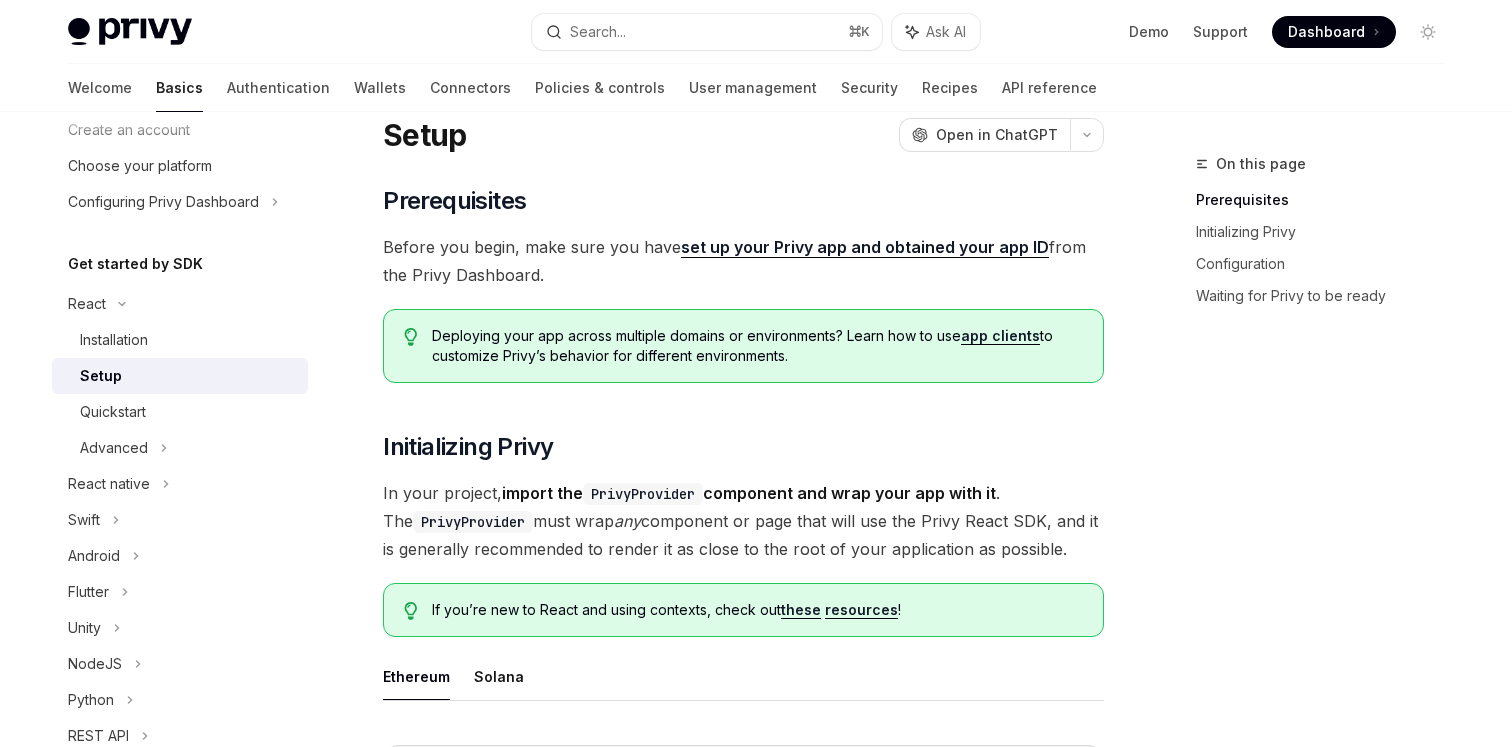 scroll, scrollTop: 70, scrollLeft: 0, axis: vertical 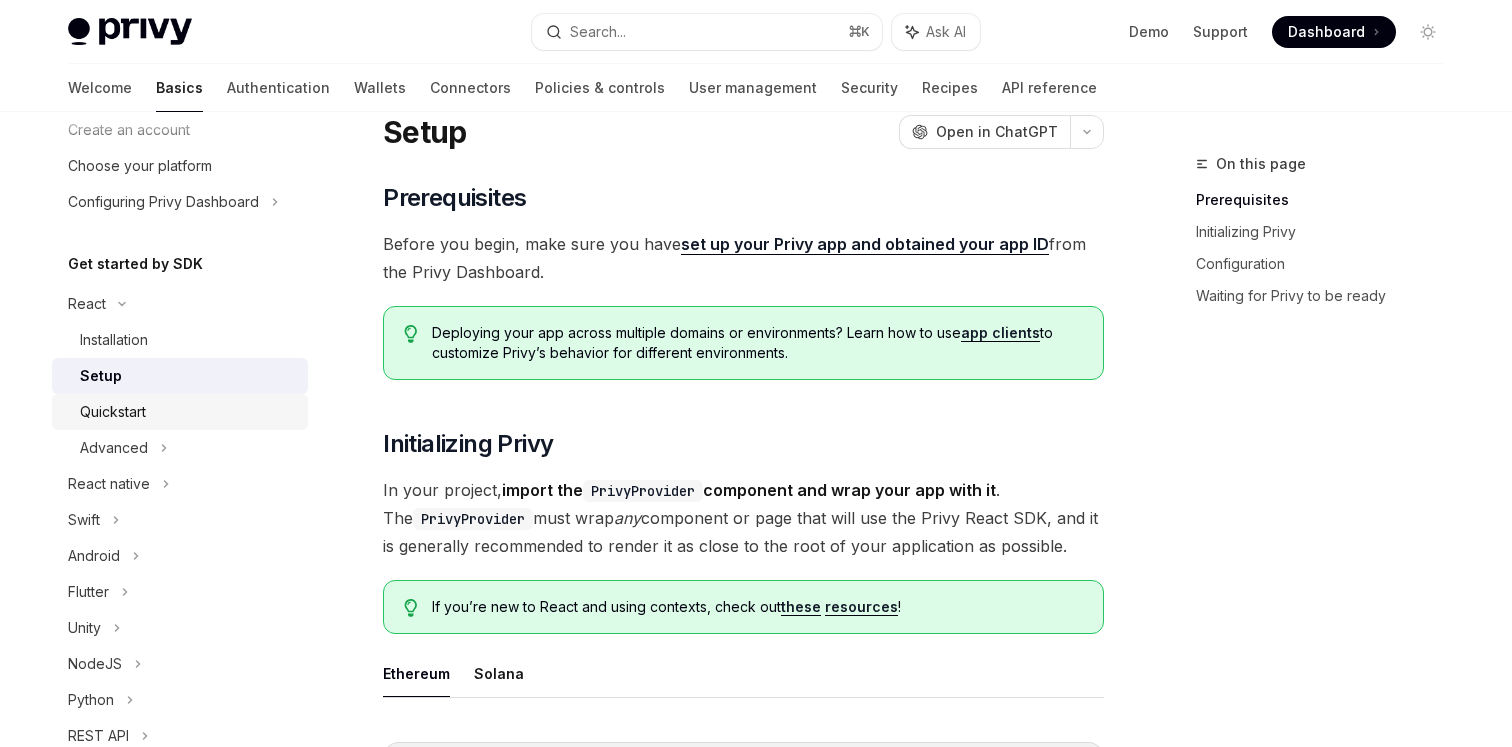 click on "Quickstart" at bounding box center (188, 412) 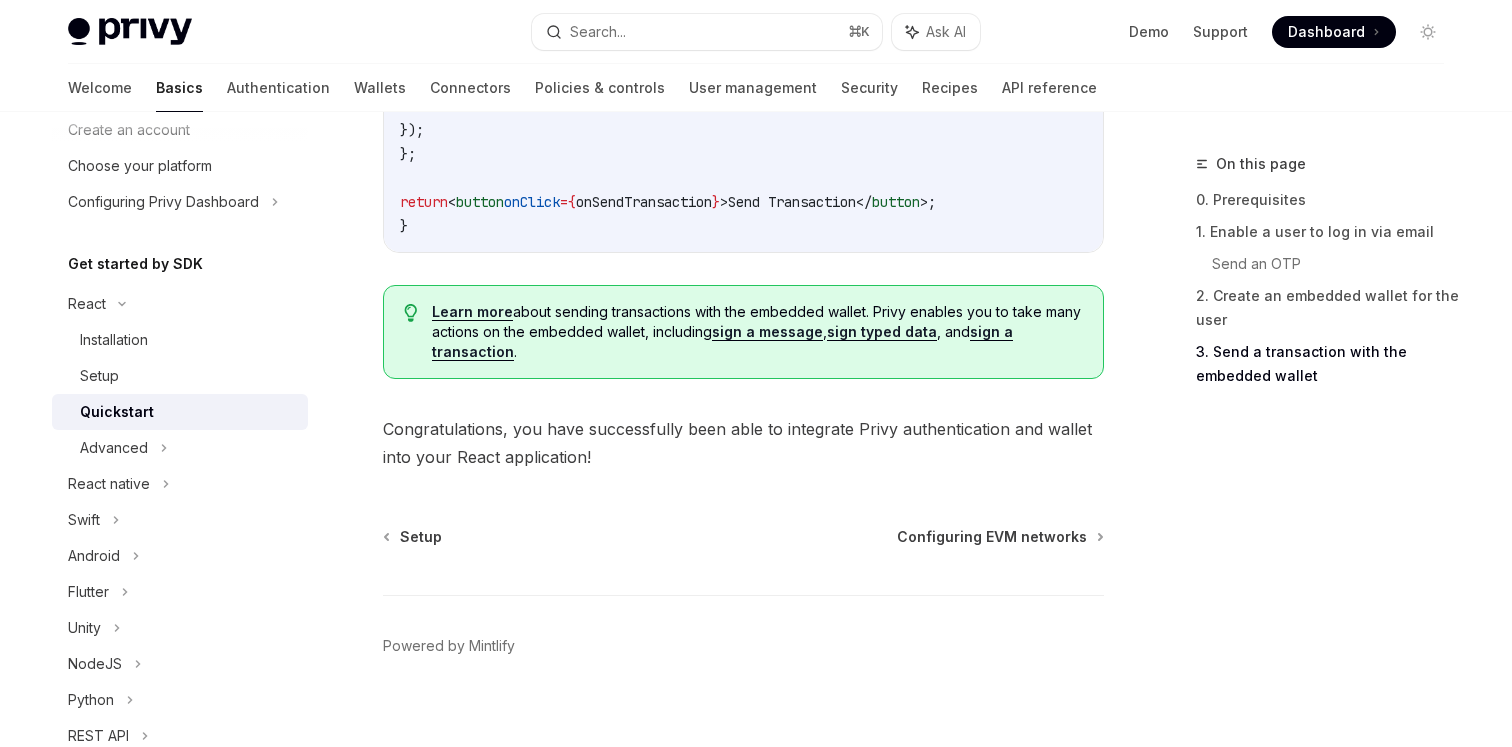 scroll, scrollTop: 2139, scrollLeft: 0, axis: vertical 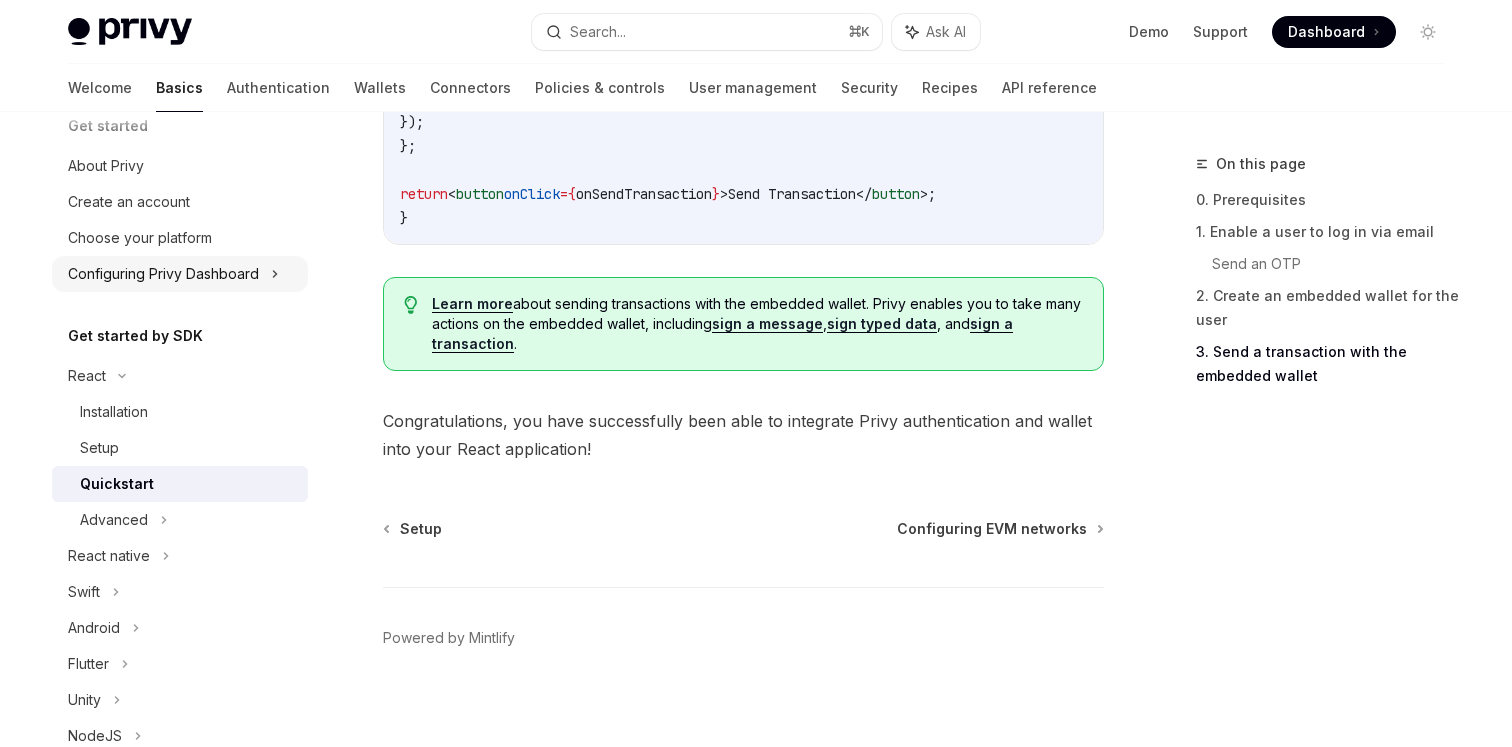click on "Configuring Privy Dashboard" at bounding box center (163, 274) 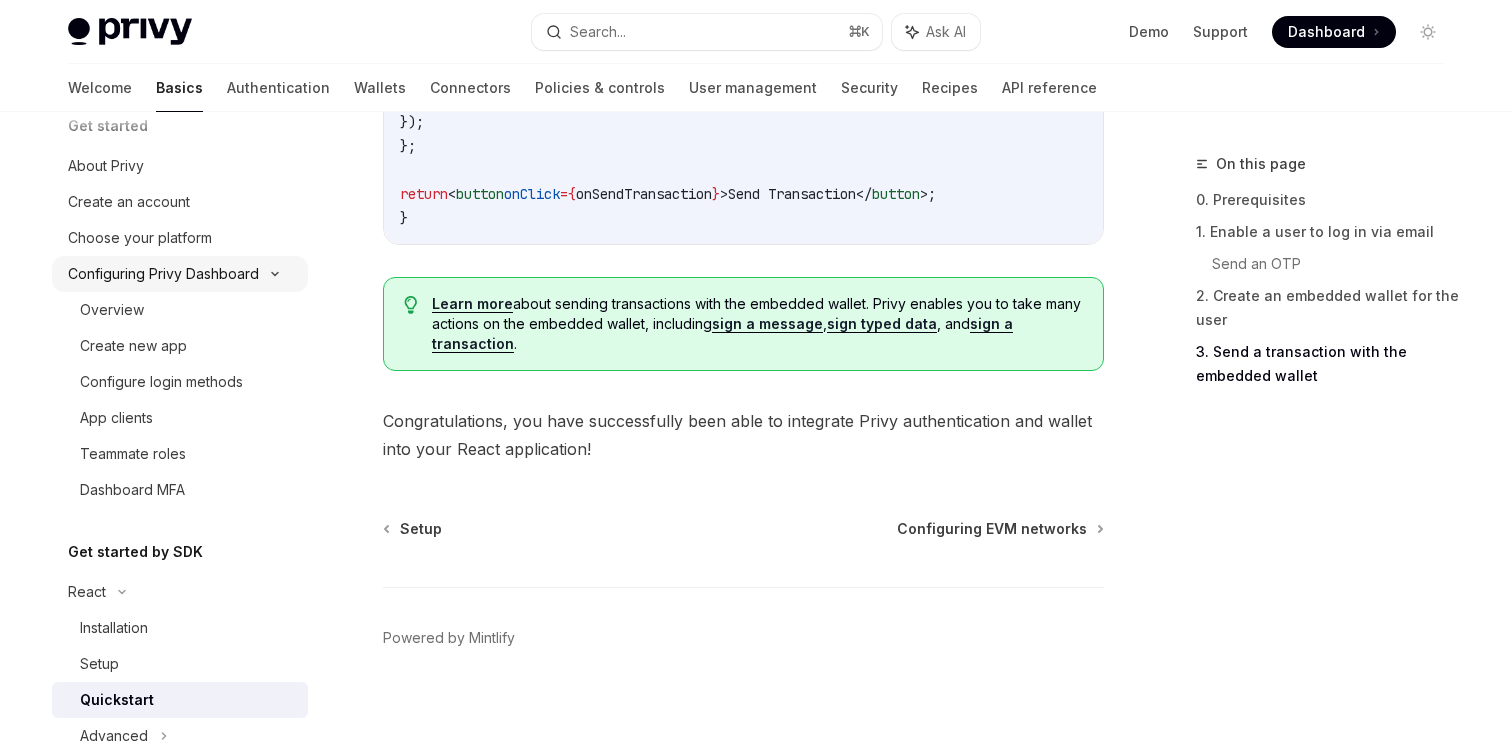 scroll, scrollTop: 66, scrollLeft: 0, axis: vertical 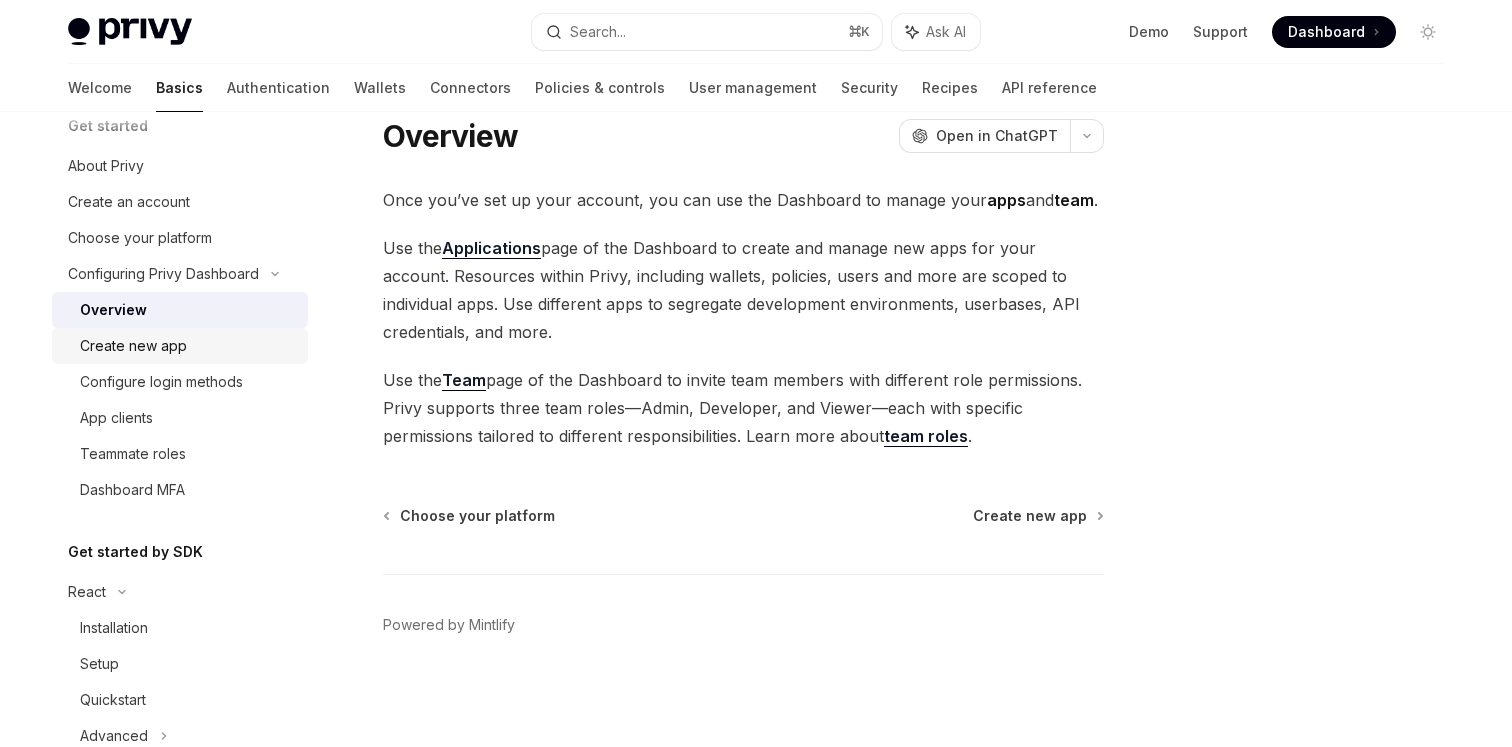 click on "Create new app" at bounding box center (133, 346) 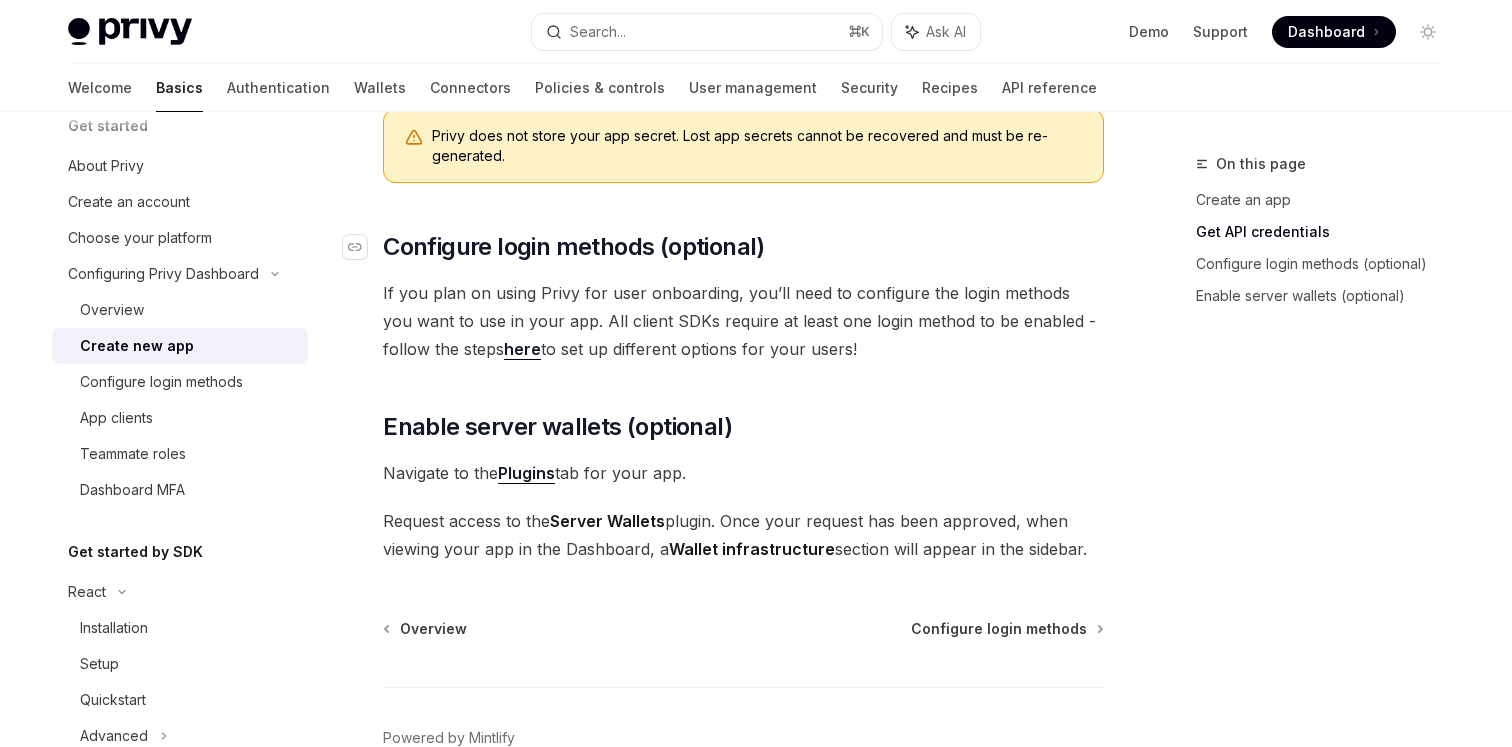 scroll, scrollTop: 753, scrollLeft: 0, axis: vertical 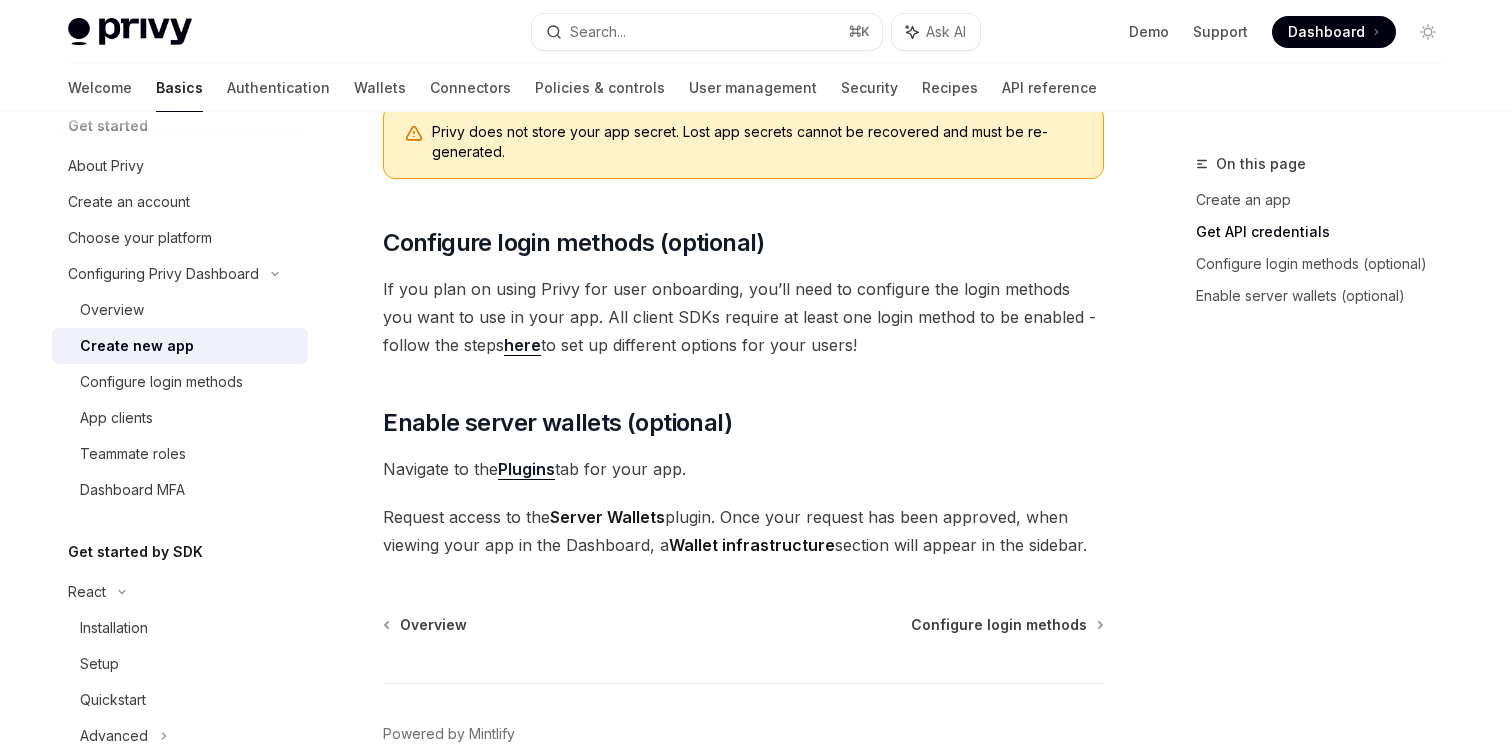 click on "here" at bounding box center [522, 345] 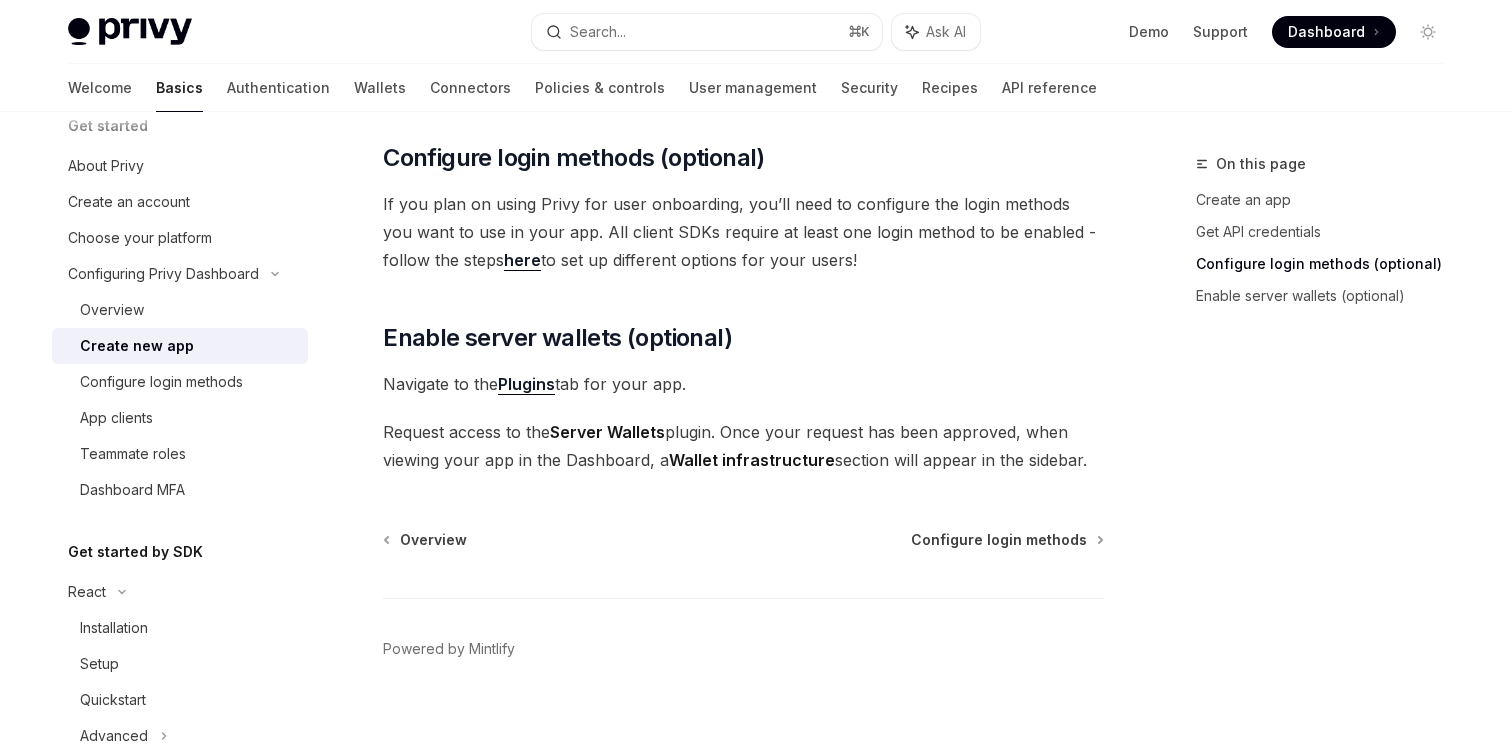 scroll, scrollTop: 850, scrollLeft: 0, axis: vertical 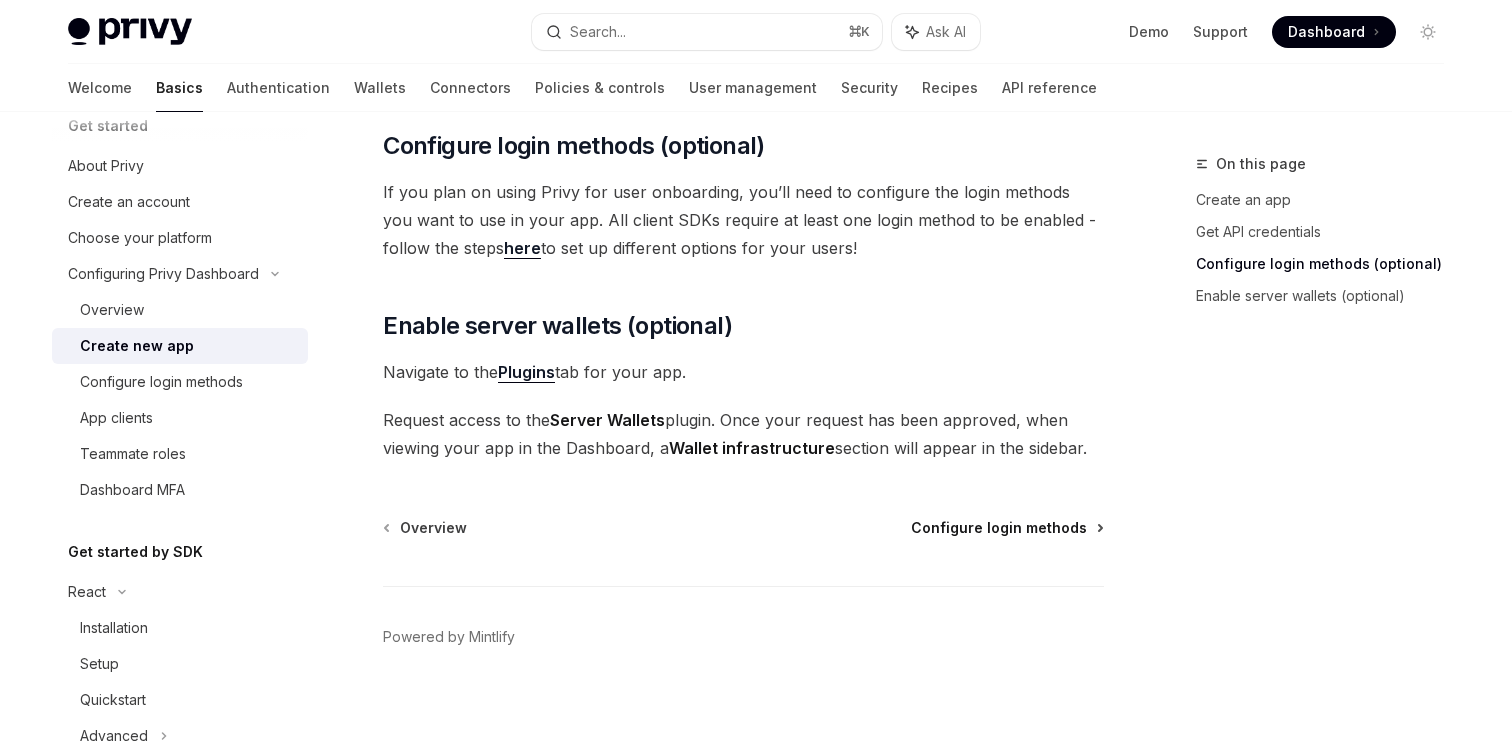 click on "Configure login methods" at bounding box center [999, 528] 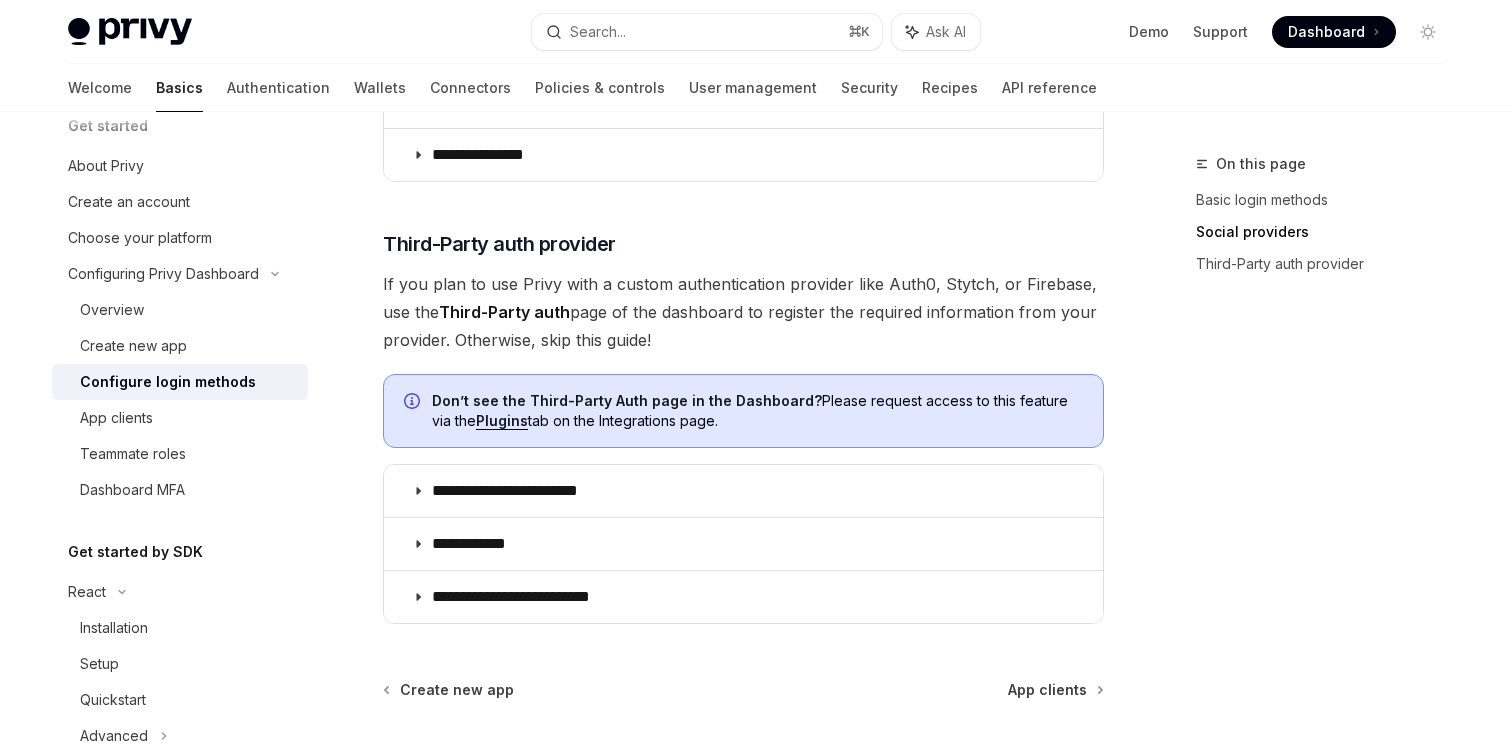 scroll, scrollTop: 1037, scrollLeft: 0, axis: vertical 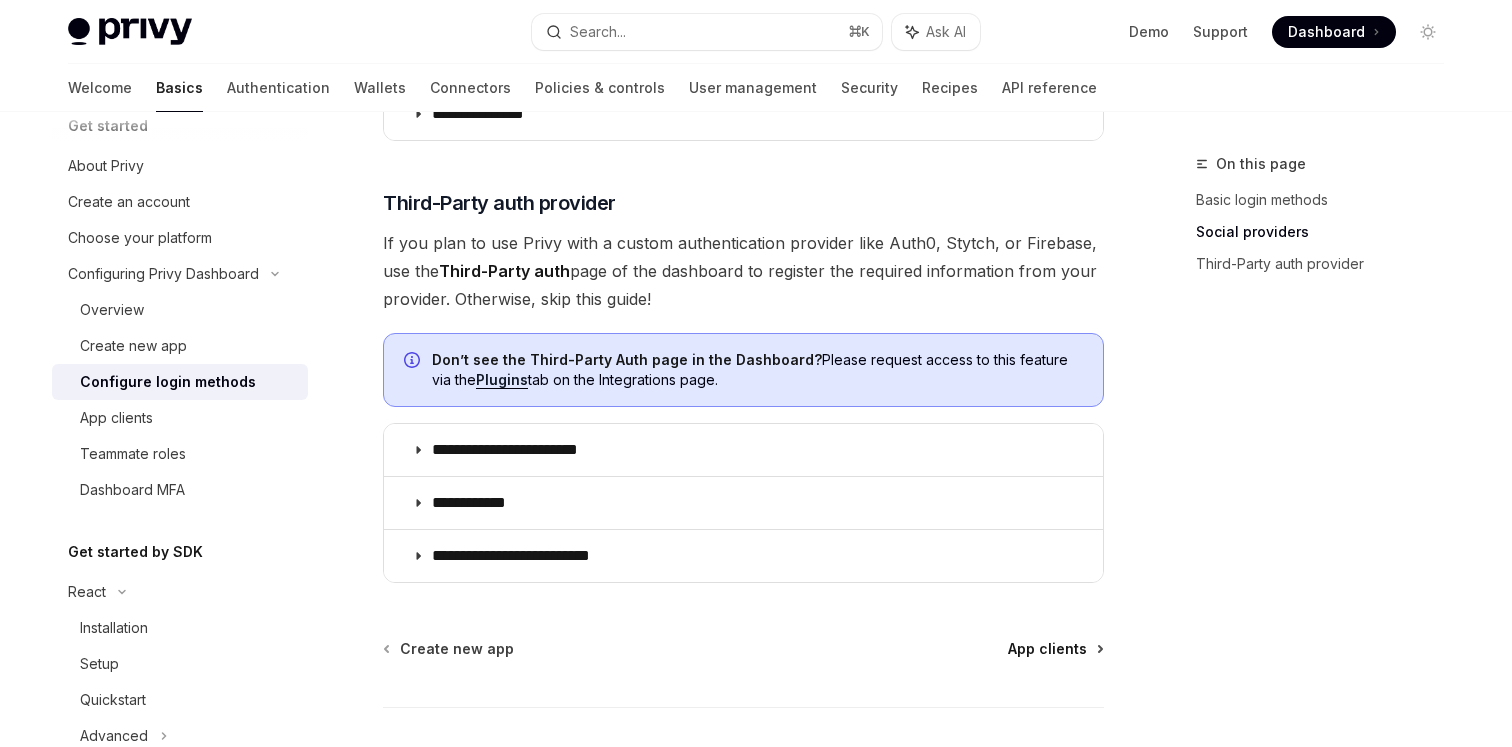 click on "App clients" at bounding box center [1047, 649] 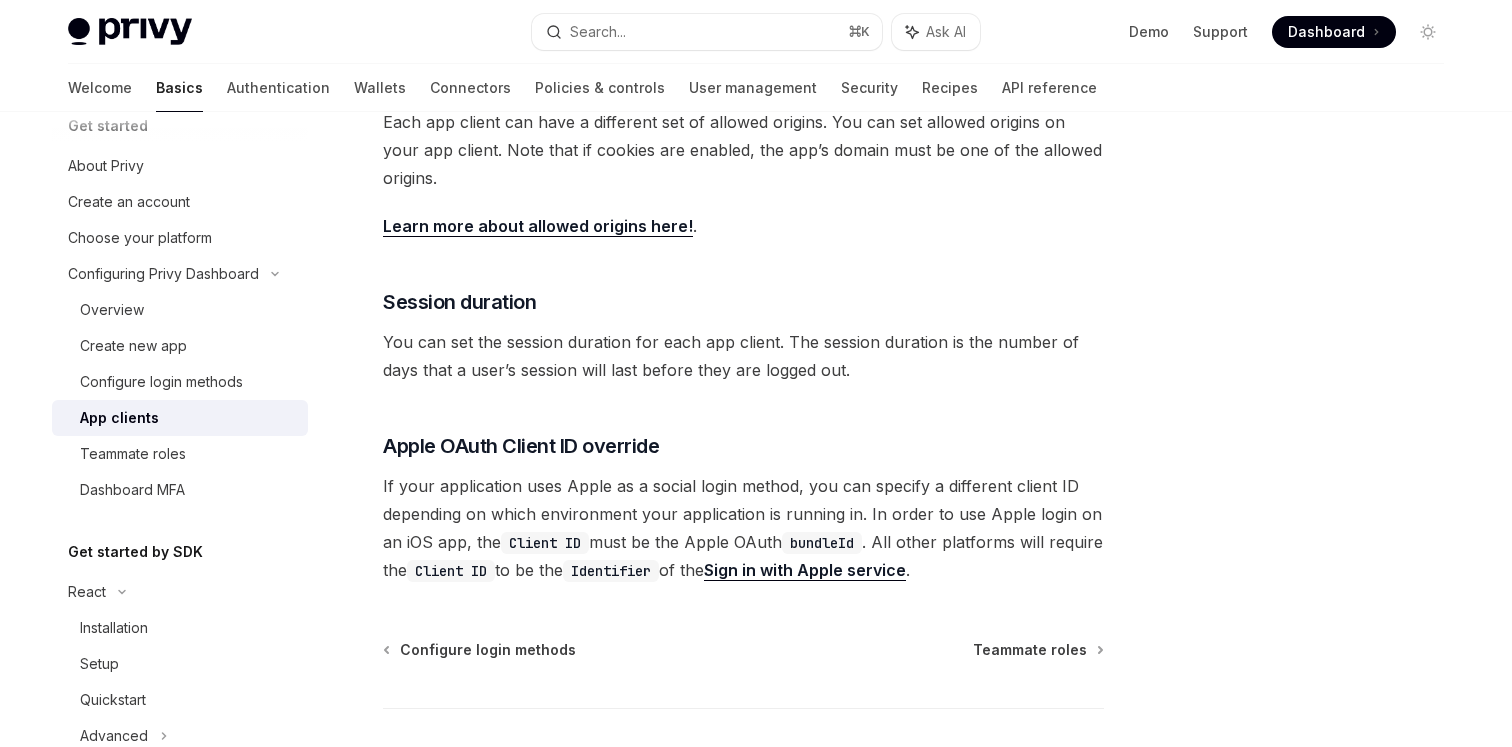 scroll, scrollTop: 724, scrollLeft: 0, axis: vertical 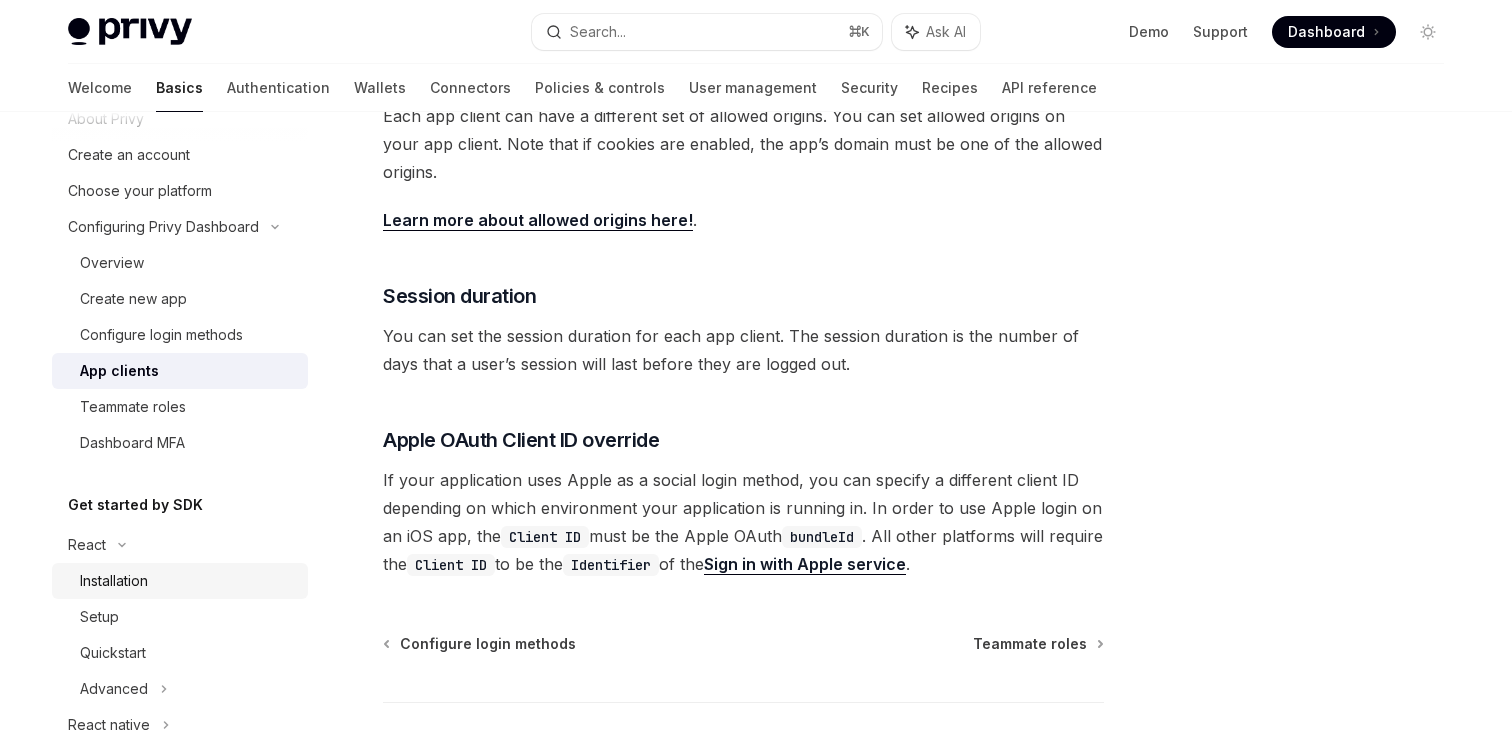 click on "Installation" at bounding box center [114, 581] 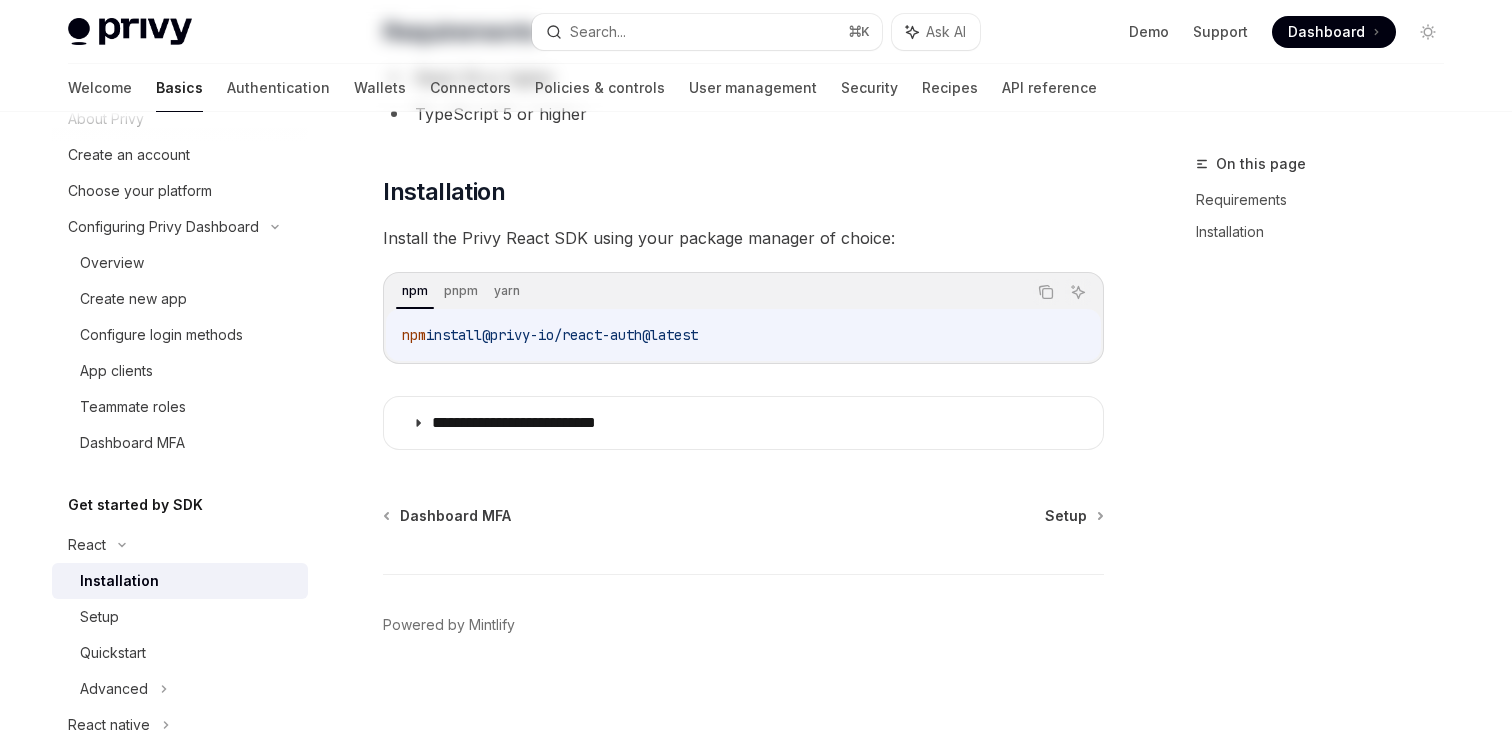 scroll, scrollTop: 0, scrollLeft: 0, axis: both 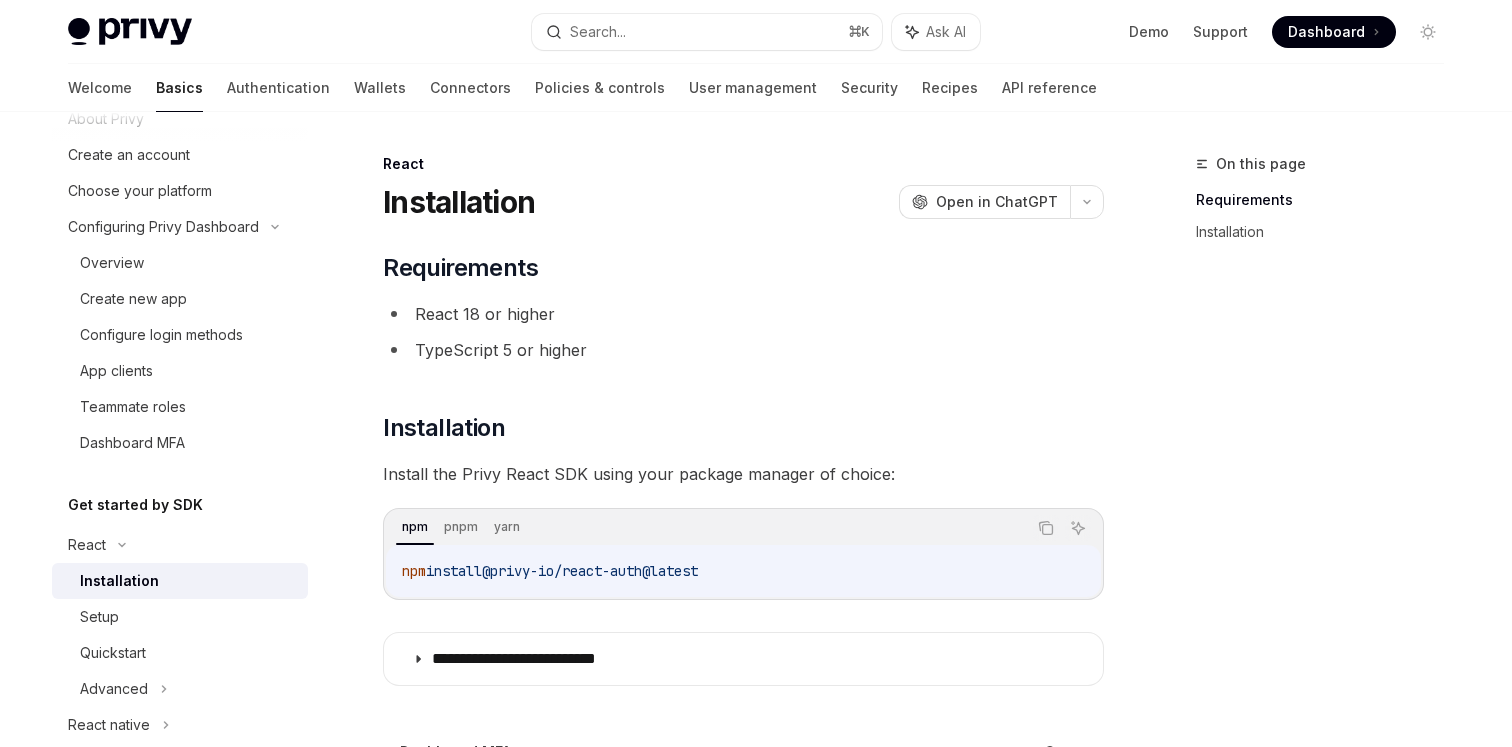 drag, startPoint x: 501, startPoint y: 570, endPoint x: 743, endPoint y: 566, distance: 242.03305 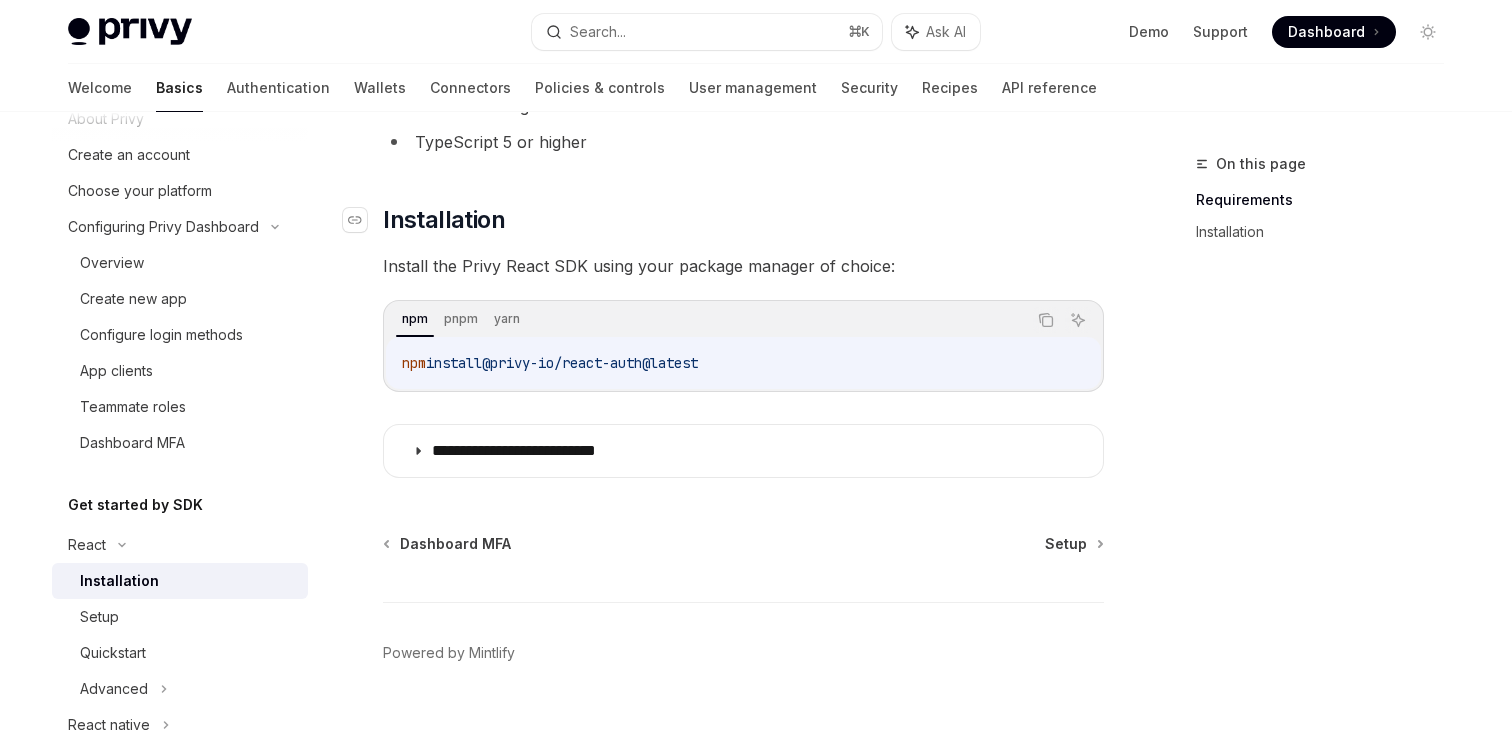 scroll, scrollTop: 210, scrollLeft: 0, axis: vertical 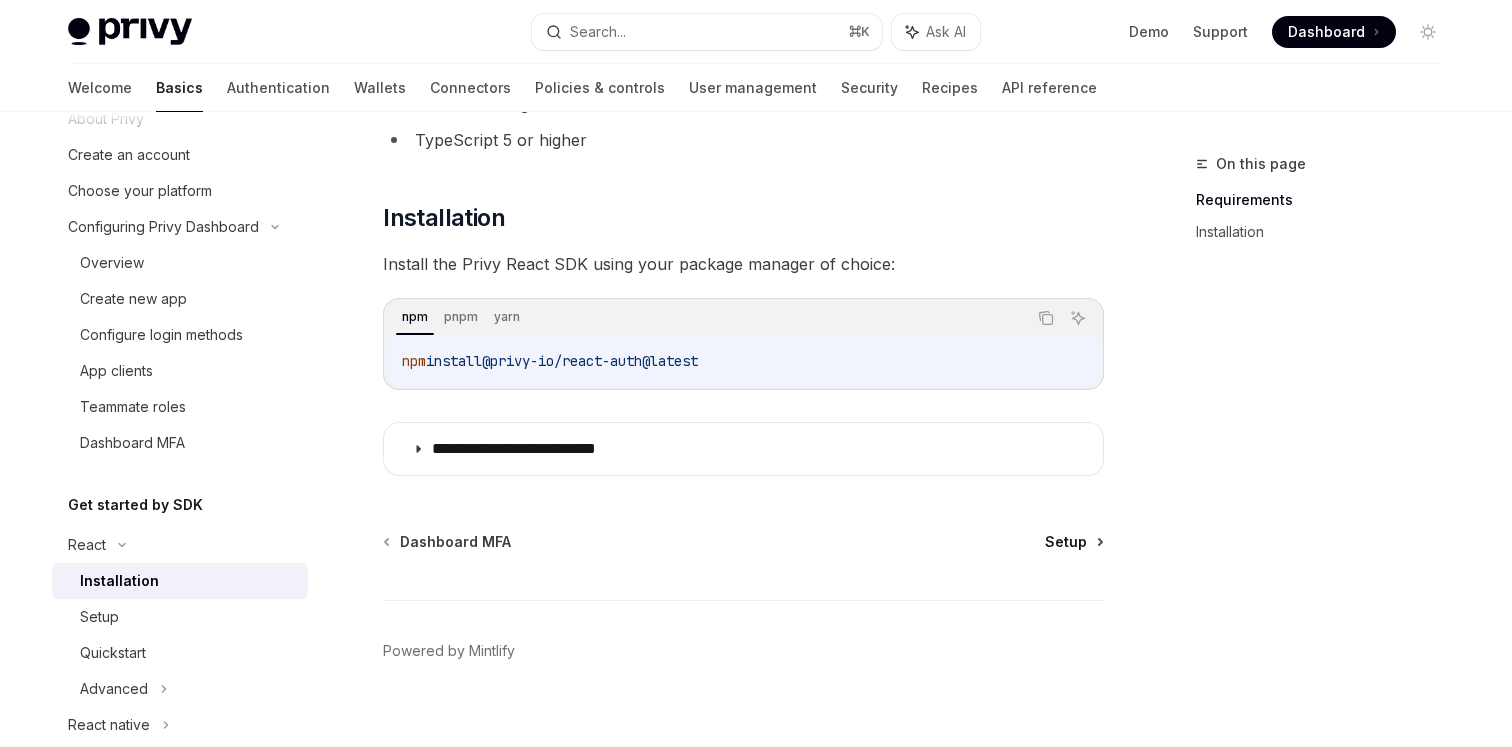 click on "Setup" at bounding box center (1066, 542) 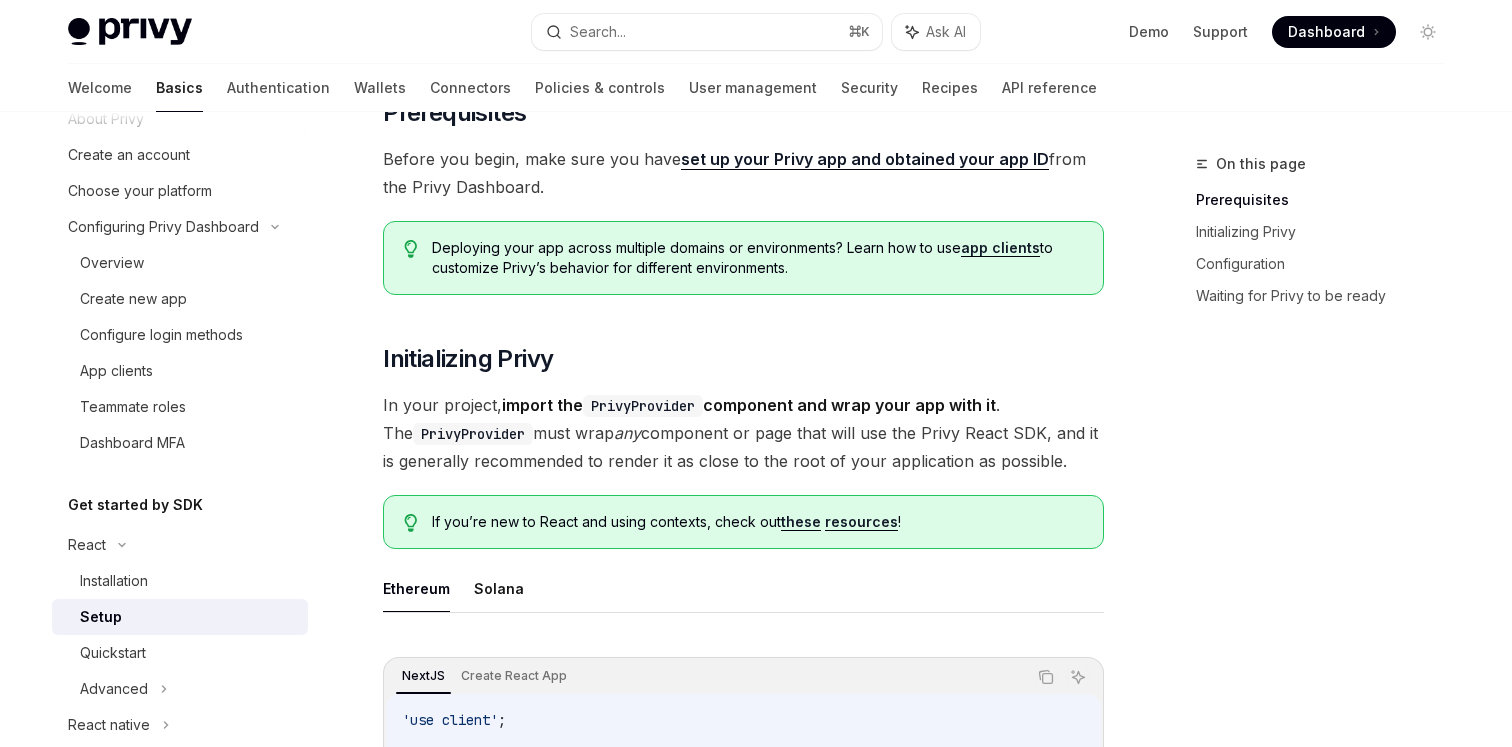 scroll, scrollTop: 157, scrollLeft: 0, axis: vertical 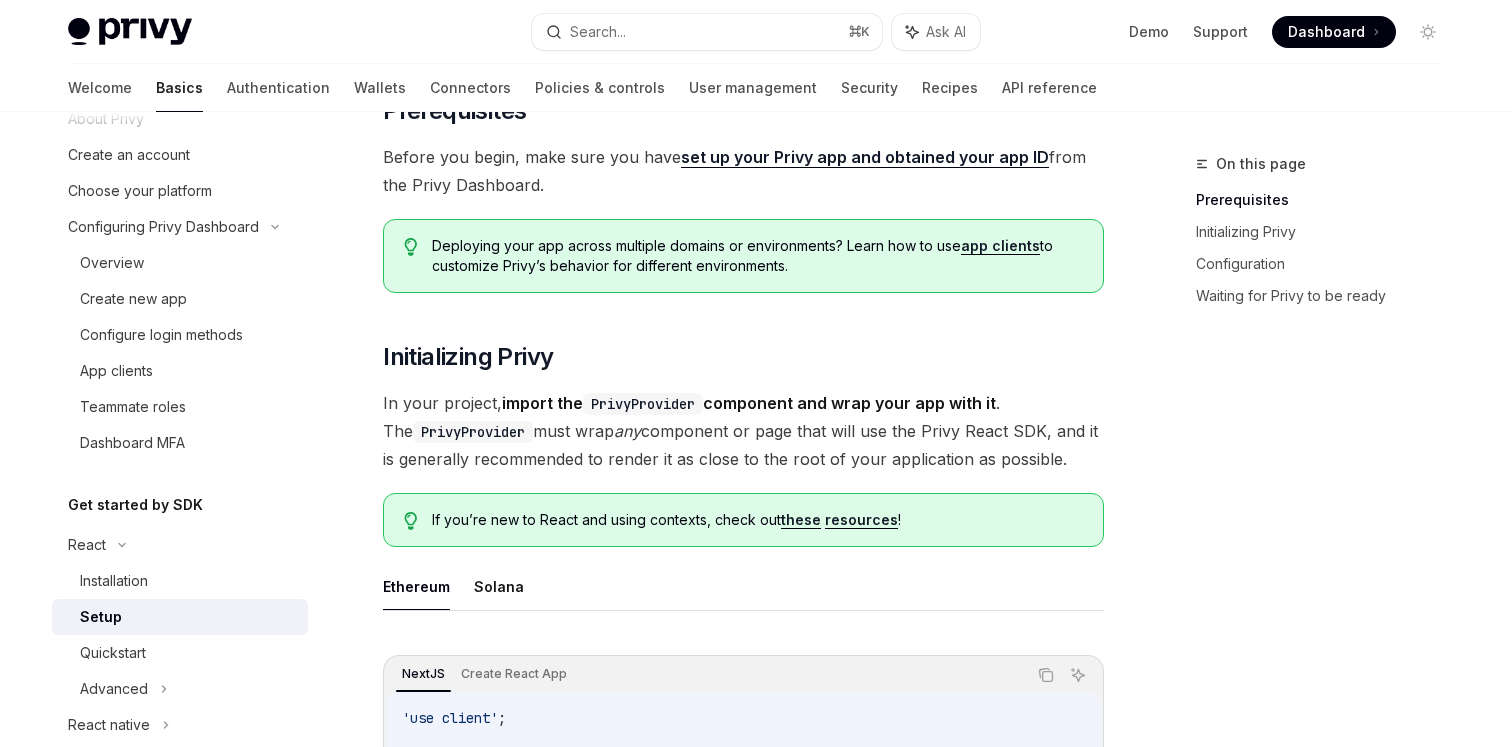 click on "PrivyProvider" at bounding box center (643, 404) 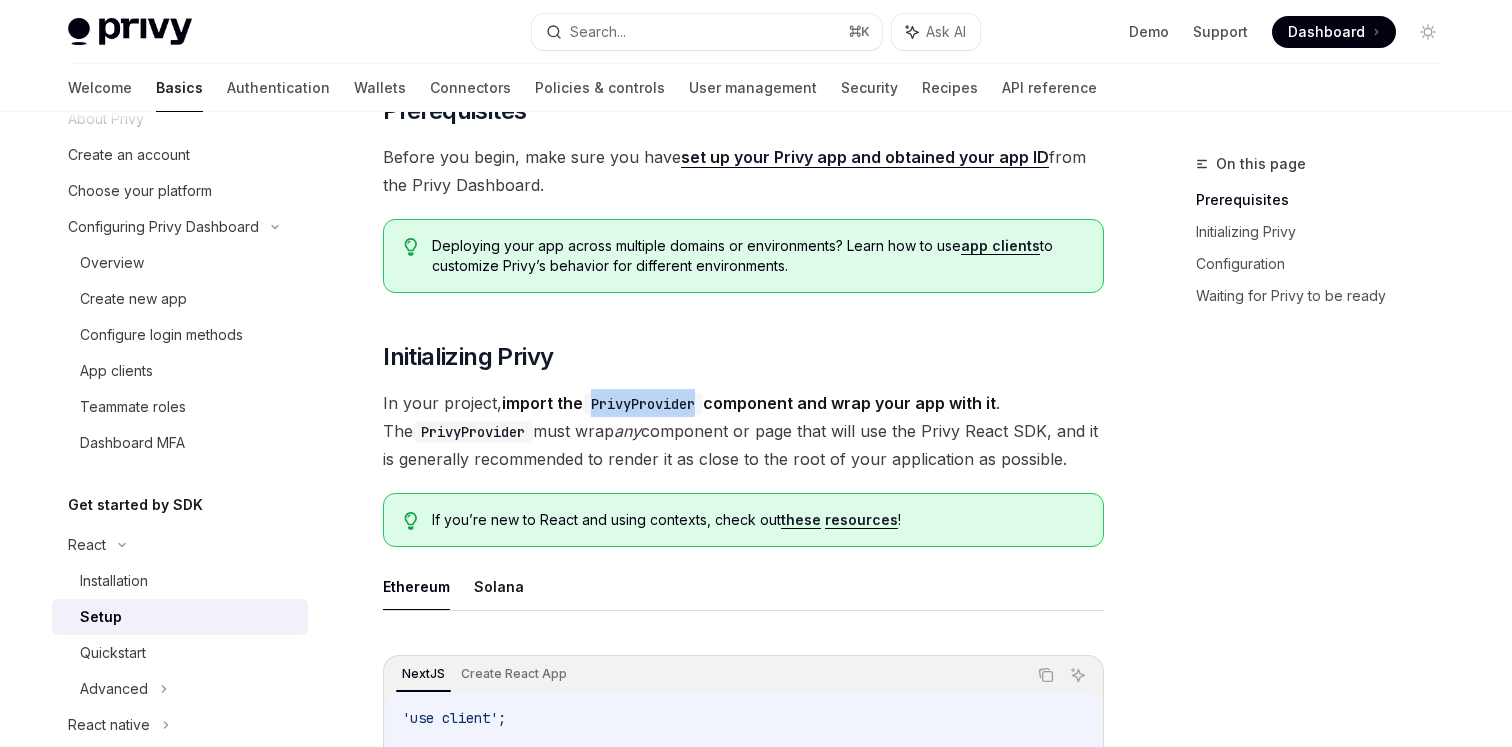click on "PrivyProvider" at bounding box center [643, 404] 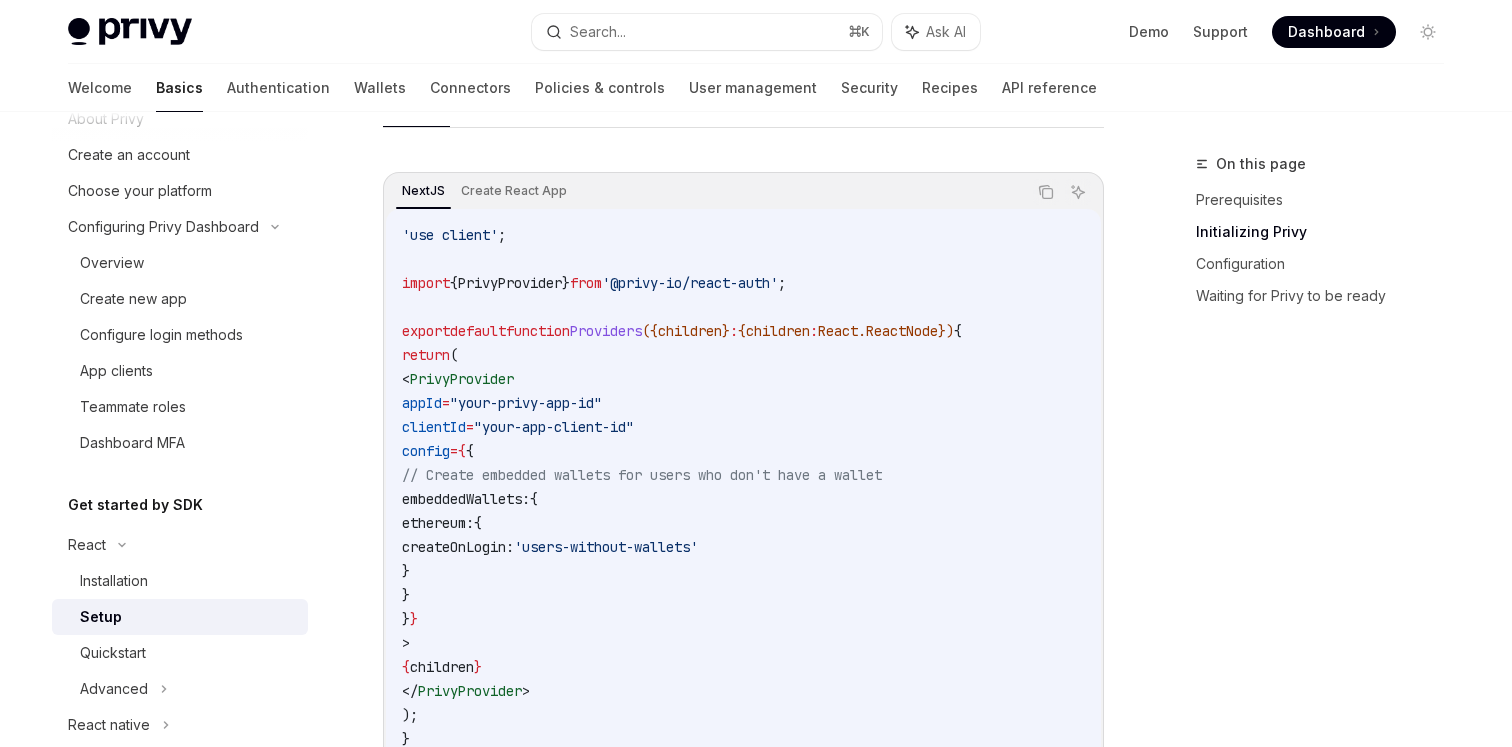 scroll, scrollTop: 644, scrollLeft: 0, axis: vertical 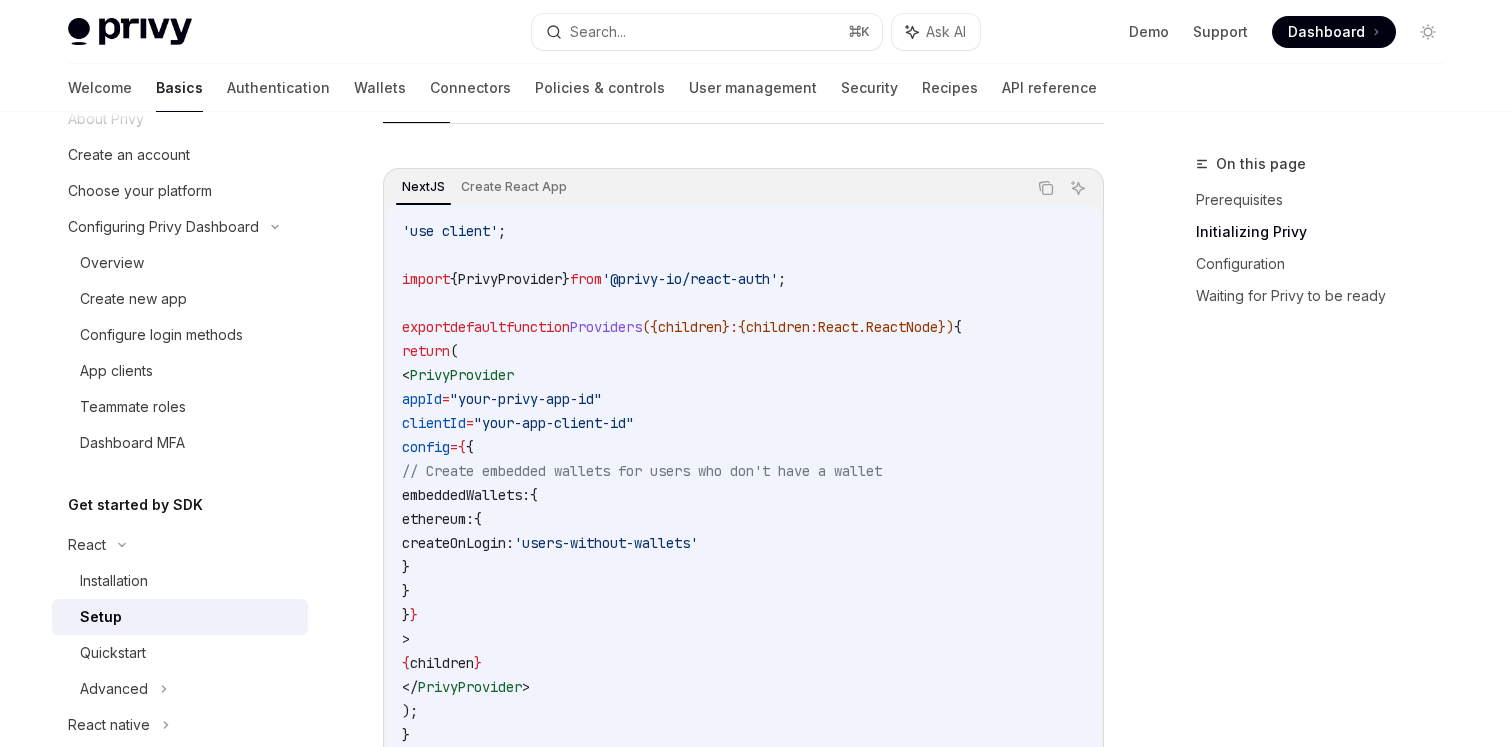 drag, startPoint x: 453, startPoint y: 401, endPoint x: 451, endPoint y: 443, distance: 42.047592 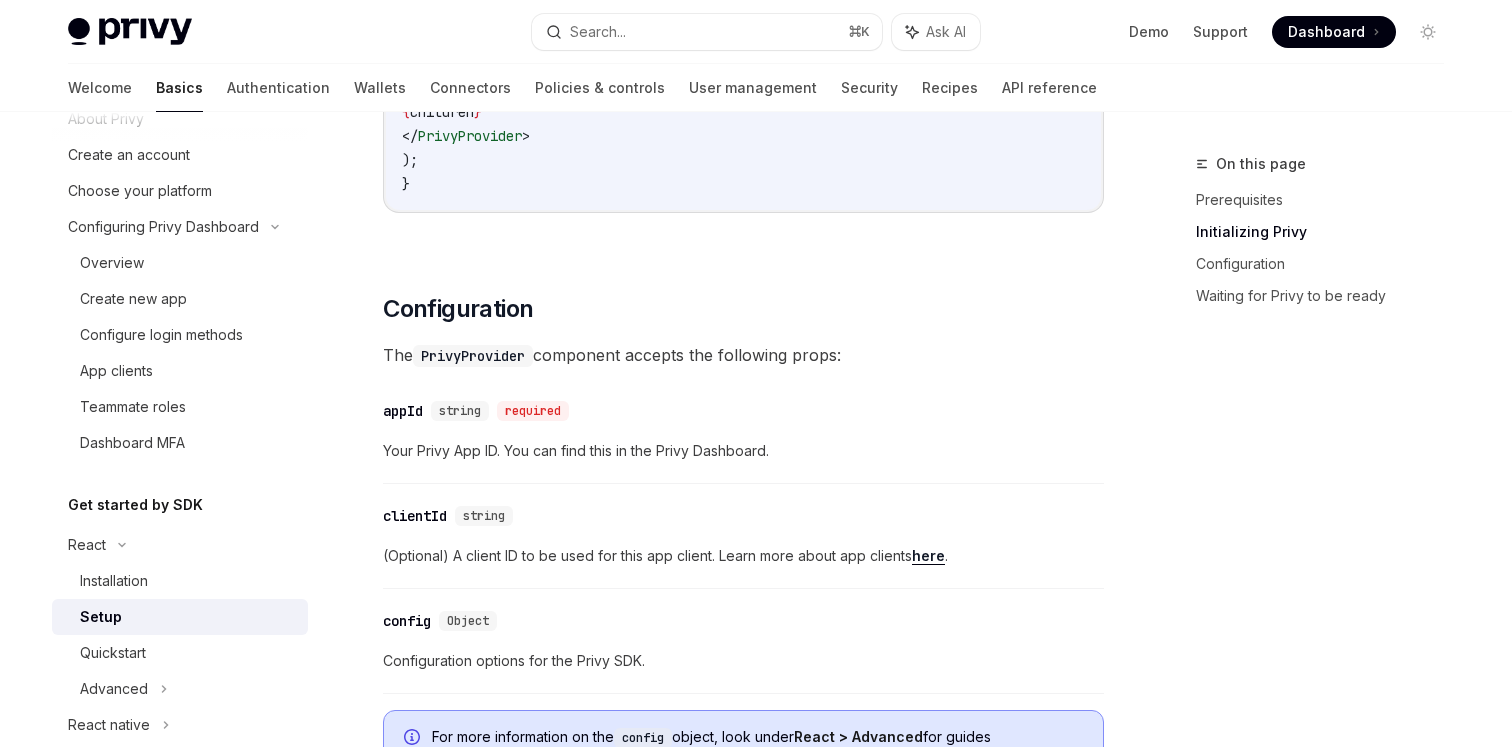 scroll, scrollTop: 1202, scrollLeft: 0, axis: vertical 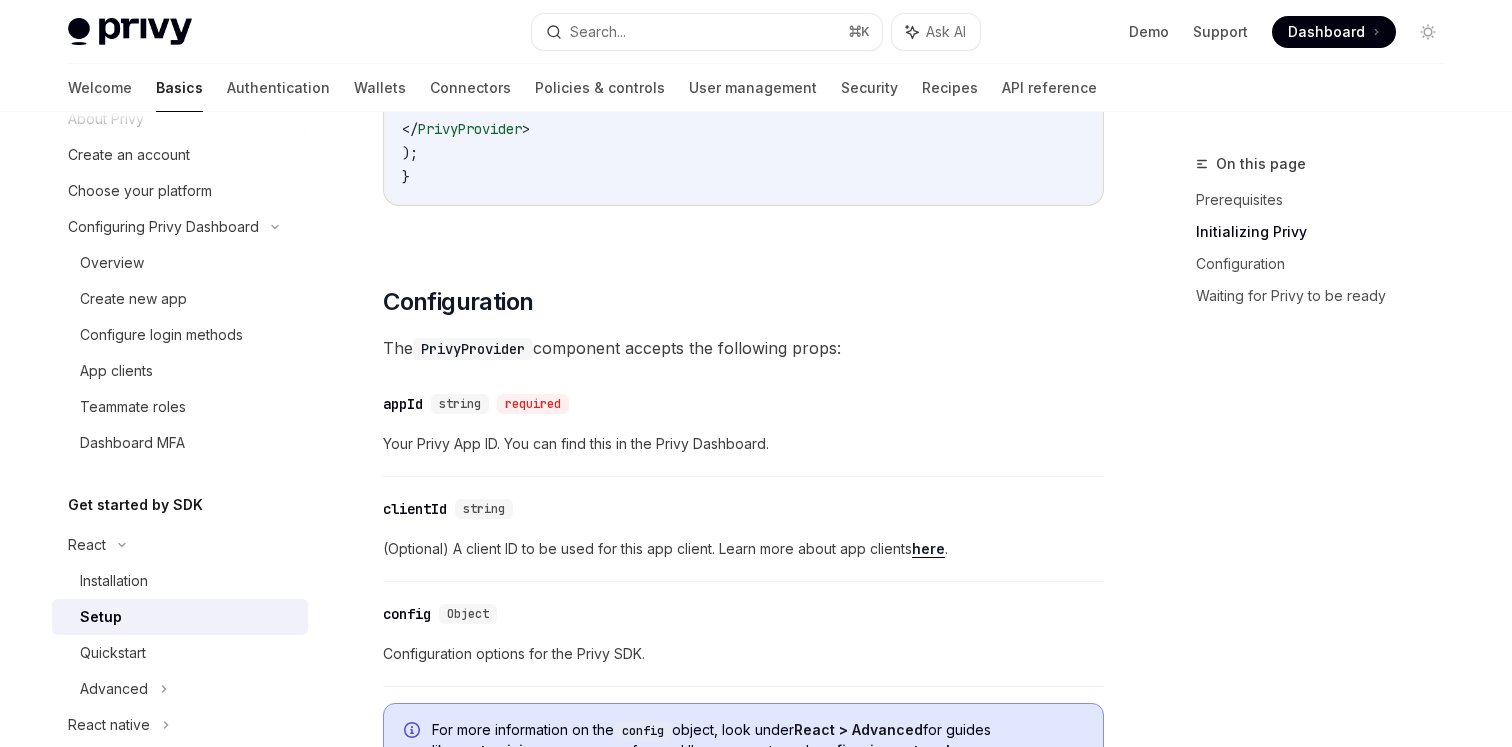 click on "here" at bounding box center (928, 549) 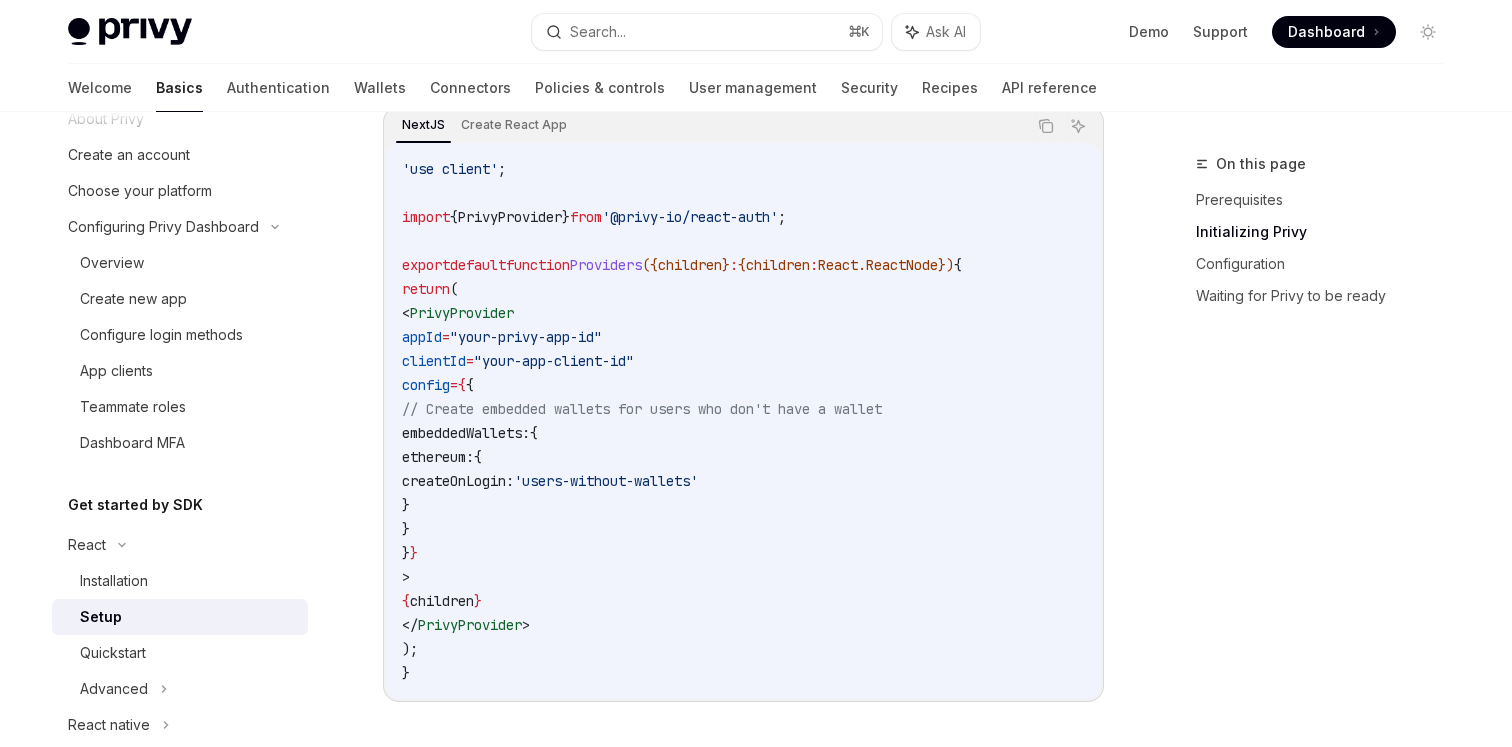 scroll, scrollTop: 710, scrollLeft: 0, axis: vertical 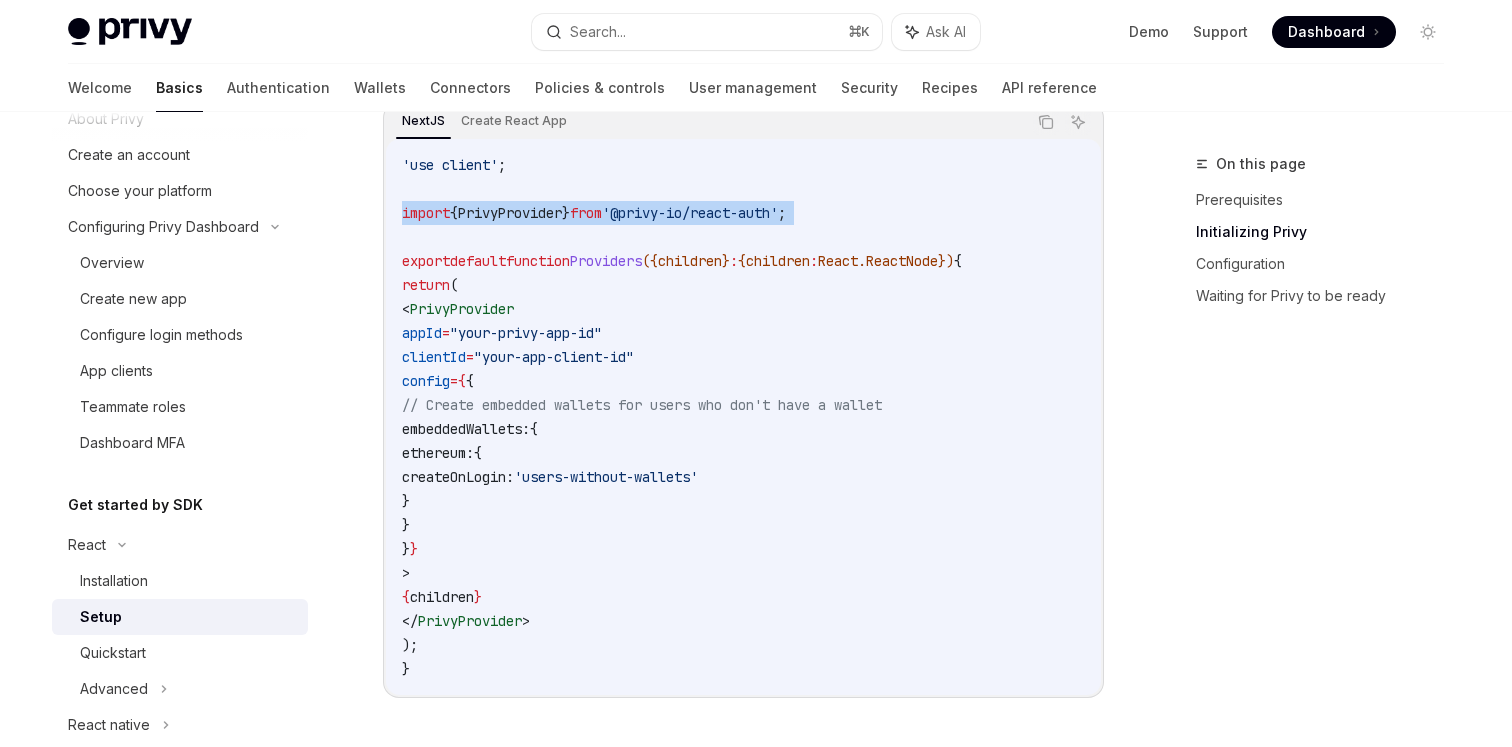 drag, startPoint x: 404, startPoint y: 215, endPoint x: 969, endPoint y: 232, distance: 565.2557 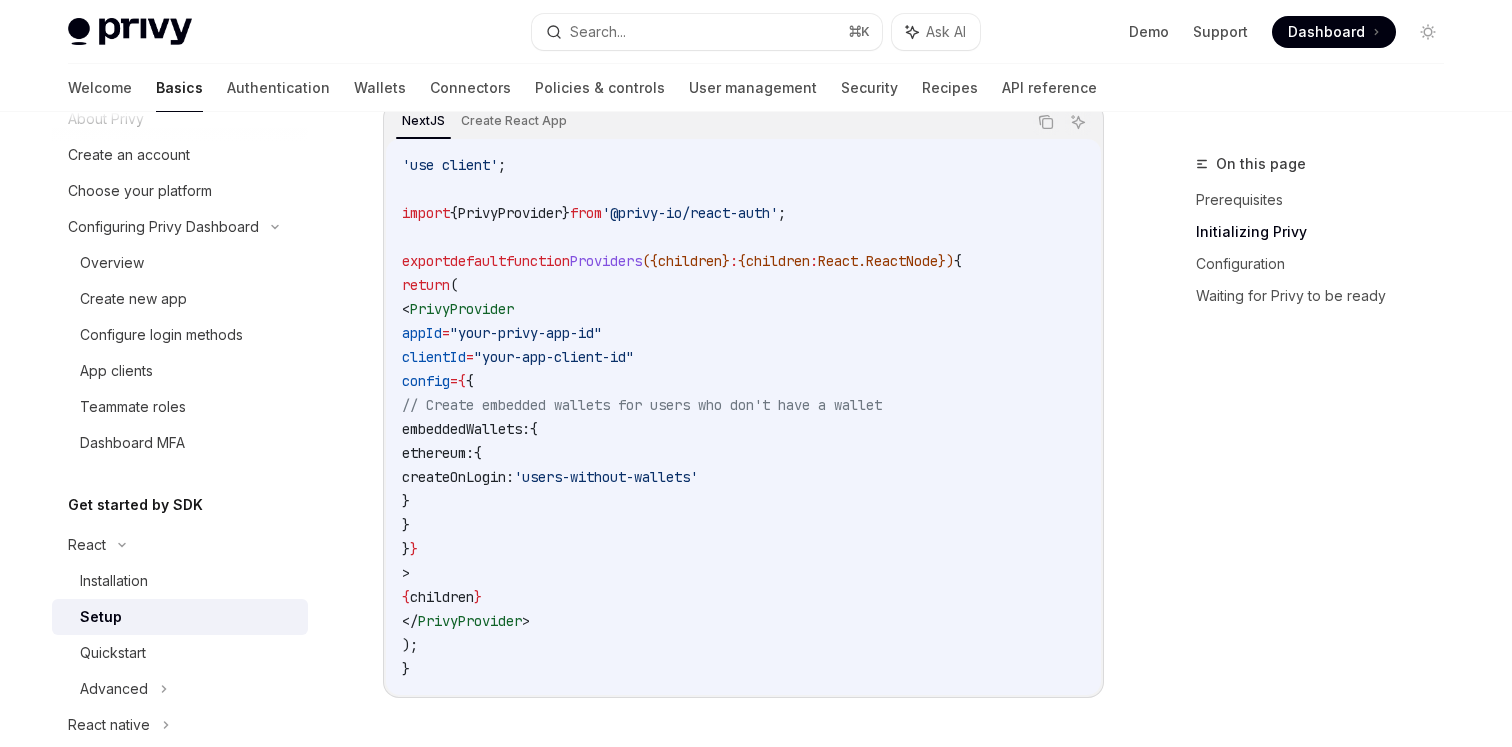 click on "createOnLogin:" at bounding box center (458, 477) 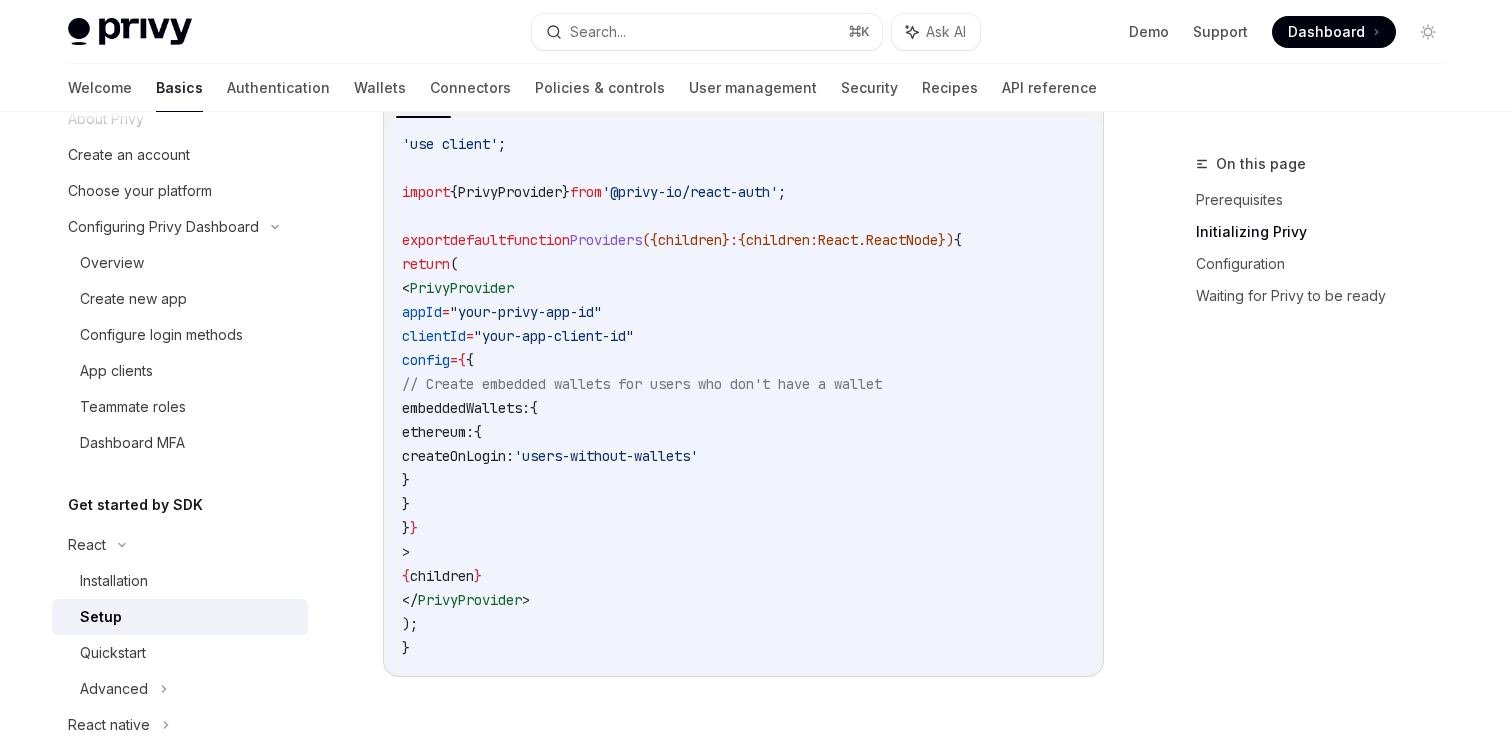 scroll, scrollTop: 726, scrollLeft: 0, axis: vertical 